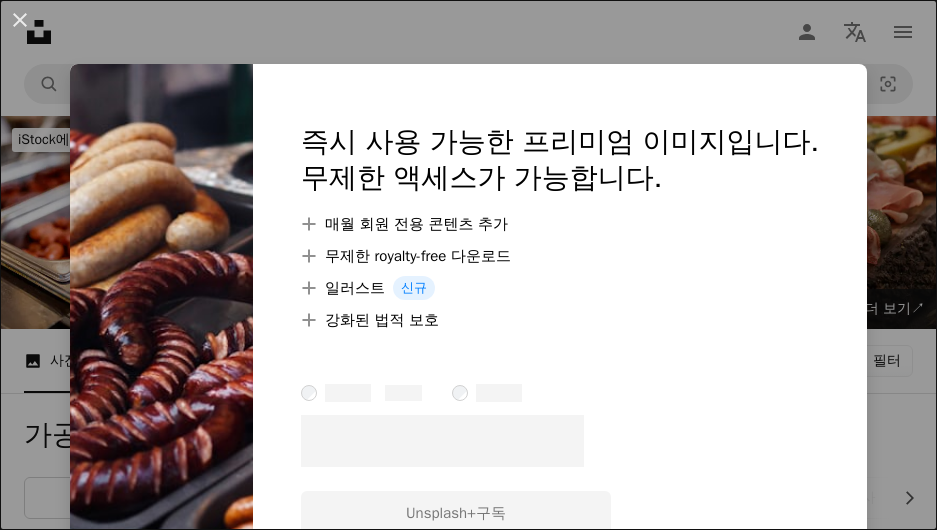 scroll, scrollTop: 467, scrollLeft: 0, axis: vertical 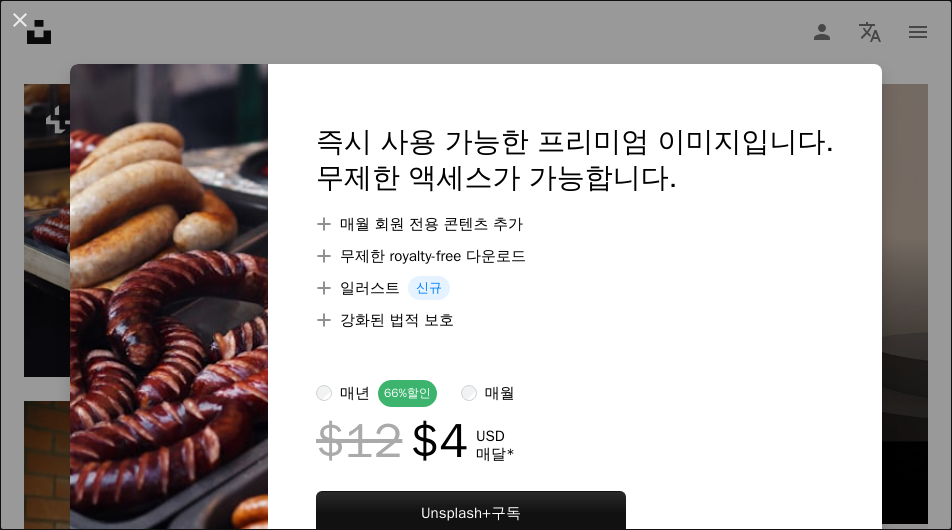 click on "An X shape 즉시 사용 가능한 프리미엄 이미지입니다. 무제한 액세스가 가능합니다. A plus sign 매월 회원 전용 콘텐츠 추가 A plus sign 무제한 royalty-free 다운로드 A plus sign 일러스트  신규 A plus sign 강화된 법적 보호 매년 66%  할인 매월 $12   $4 USD 매달 * Unsplash+  구독 *매년 납부 시 선불로  $48  청구 해당 세금 별도. 자동으로 연장됩니다. 언제든지 취소 가능합니다." at bounding box center (476, 265) 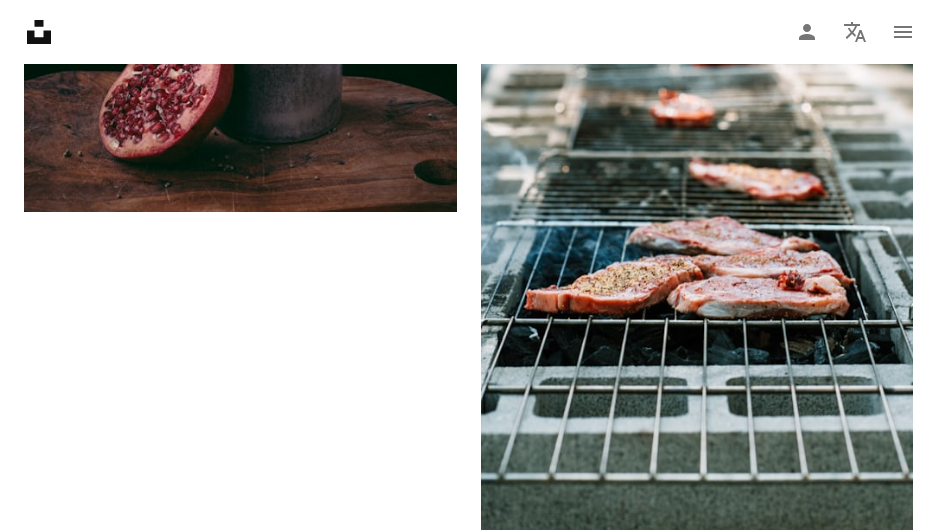 scroll, scrollTop: 5133, scrollLeft: 0, axis: vertical 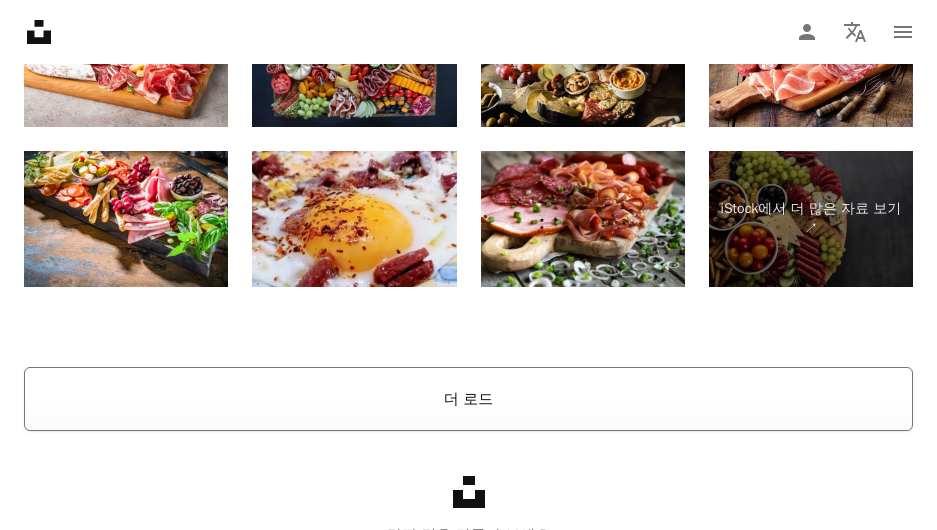 click on "더 로드" at bounding box center (468, 399) 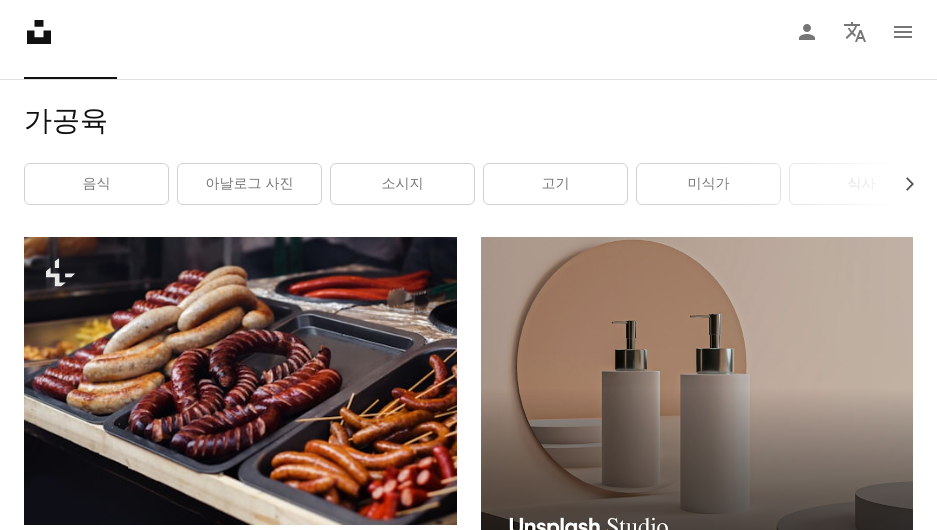 scroll, scrollTop: 0, scrollLeft: 0, axis: both 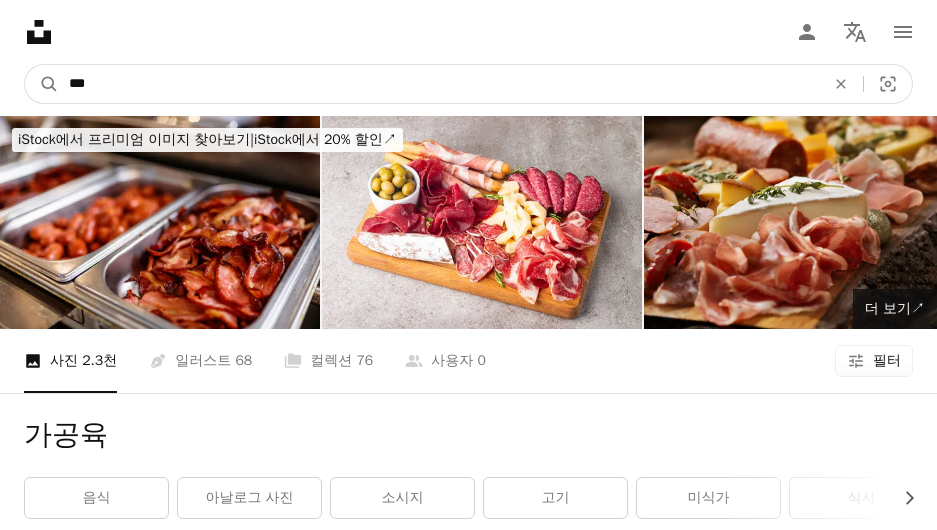 drag, startPoint x: 268, startPoint y: 71, endPoint x: 50, endPoint y: 58, distance: 218.38727 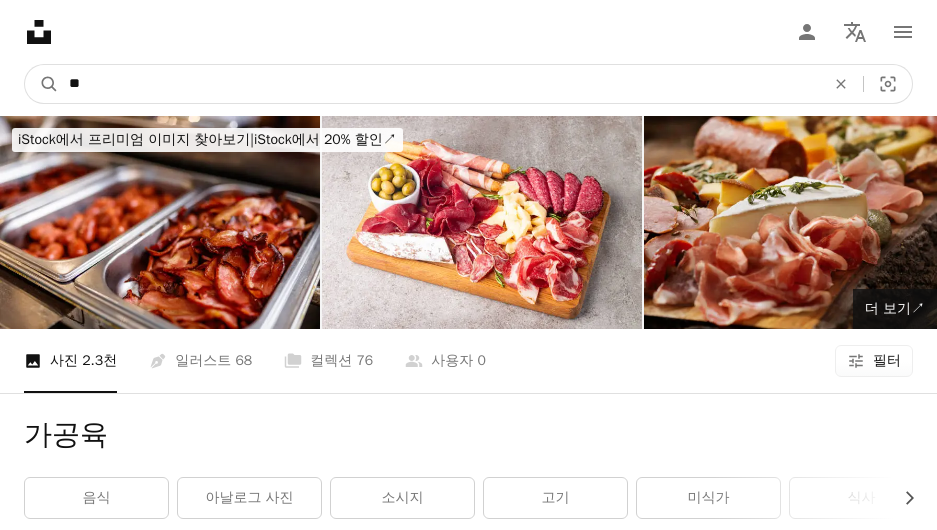 type on "*" 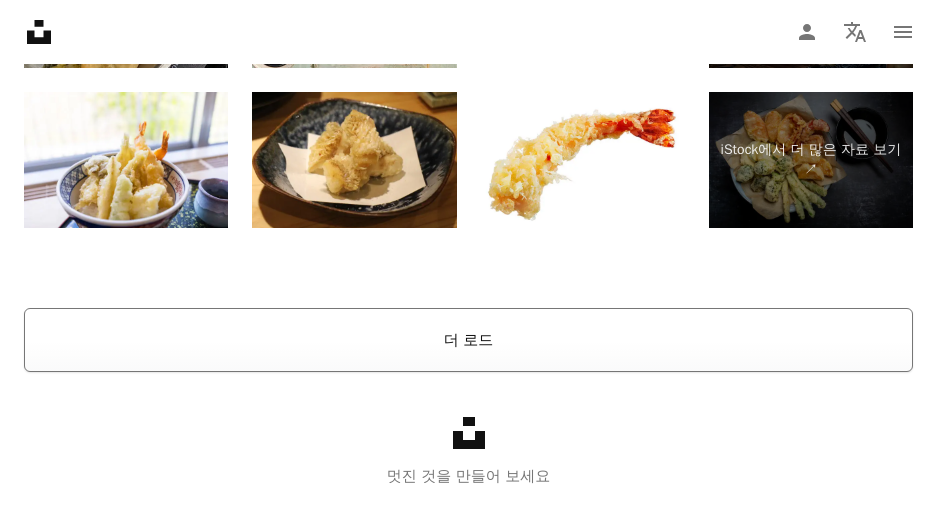 scroll, scrollTop: 5743, scrollLeft: 0, axis: vertical 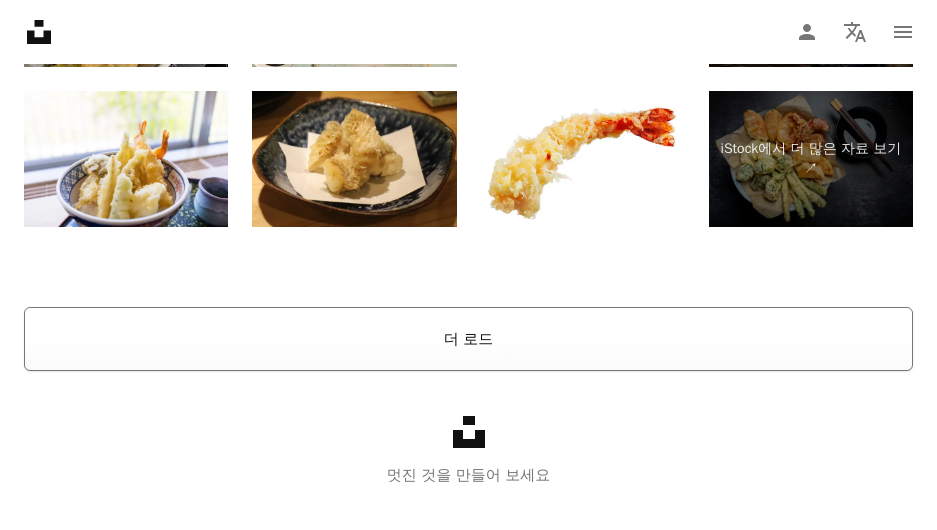 click on "더 로드" at bounding box center (468, 339) 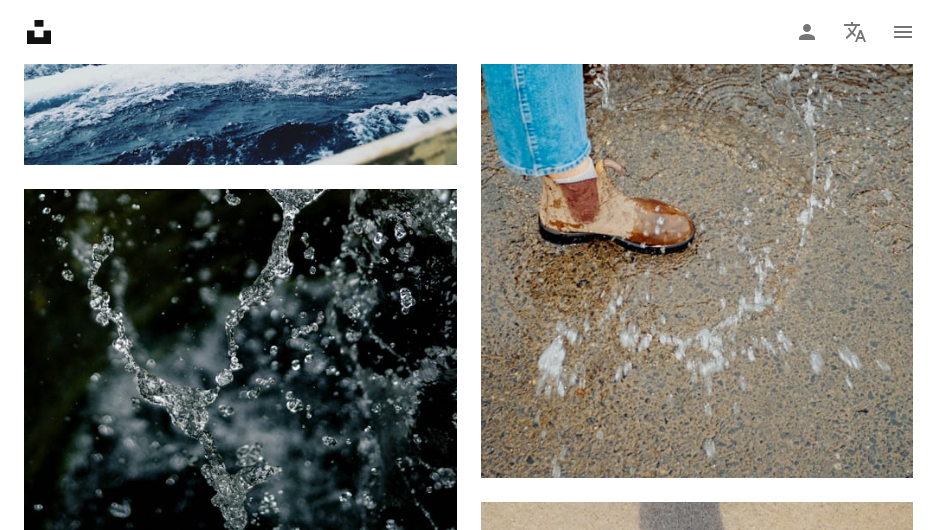 scroll, scrollTop: 7143, scrollLeft: 0, axis: vertical 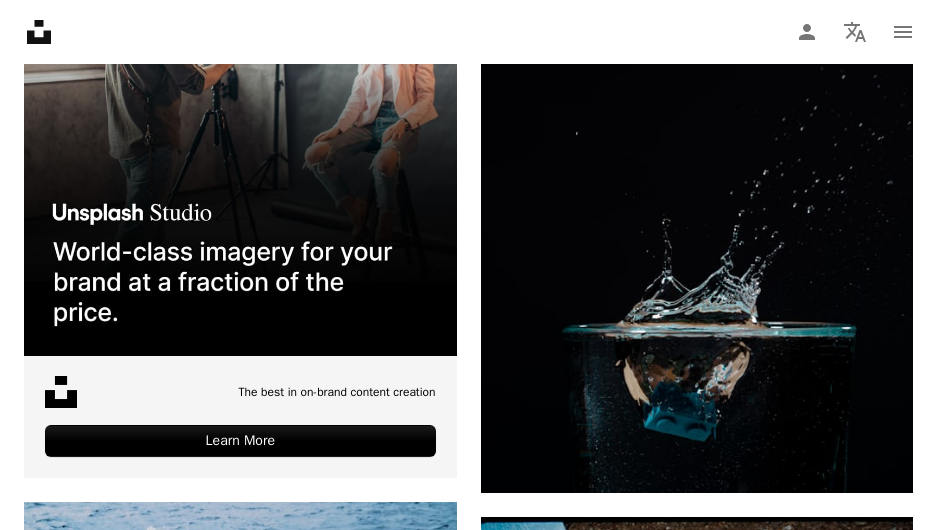 click on "Unsplash logo Unsplash 홈 A photo Pen Tool A compass A stack of folders Download Person Localization icon navigation menu" at bounding box center (468, 32) 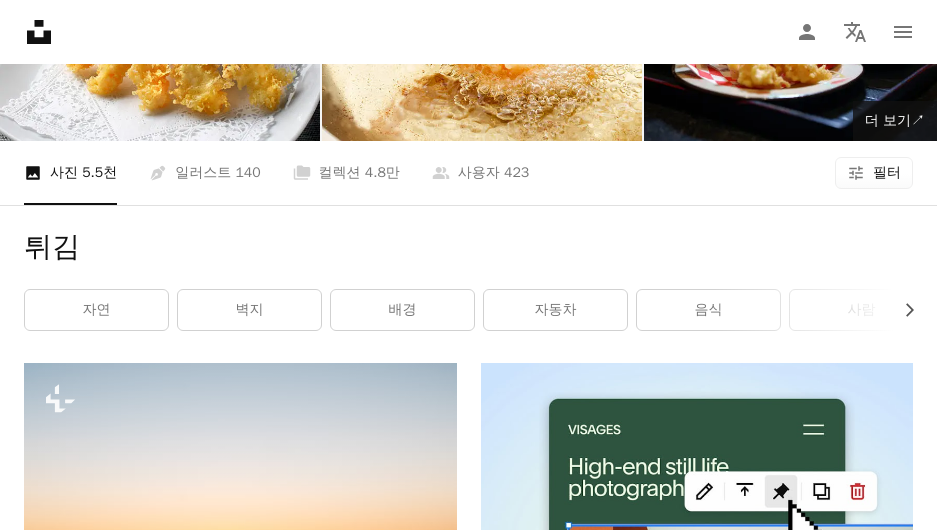 scroll, scrollTop: 0, scrollLeft: 0, axis: both 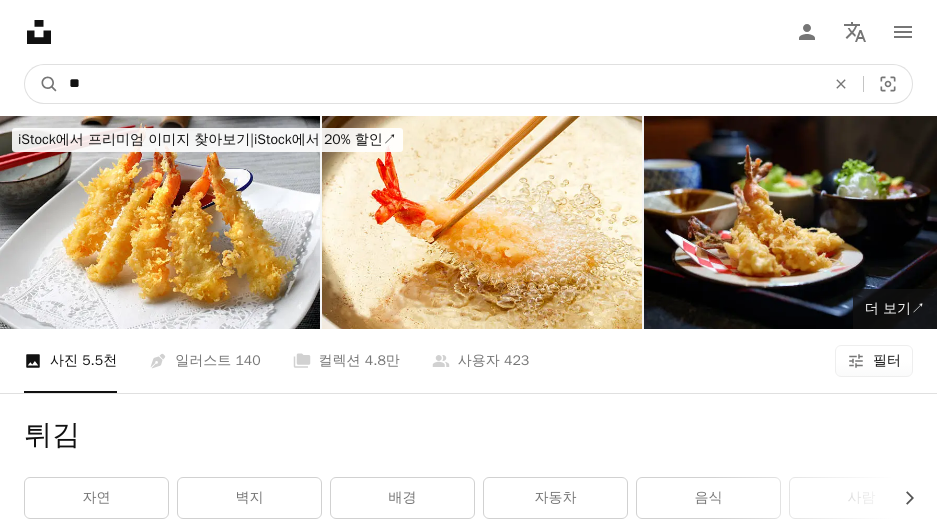 drag, startPoint x: 101, startPoint y: 90, endPoint x: 17, endPoint y: 77, distance: 85 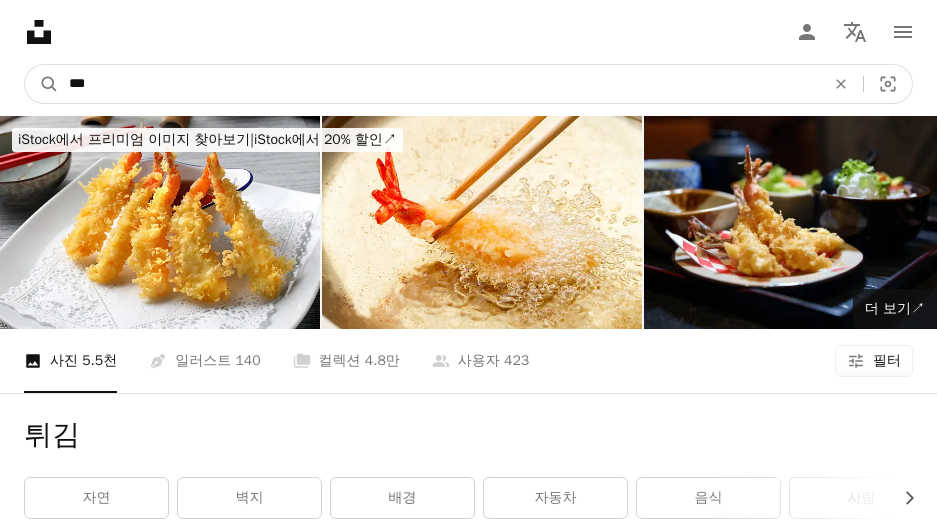 type on "****" 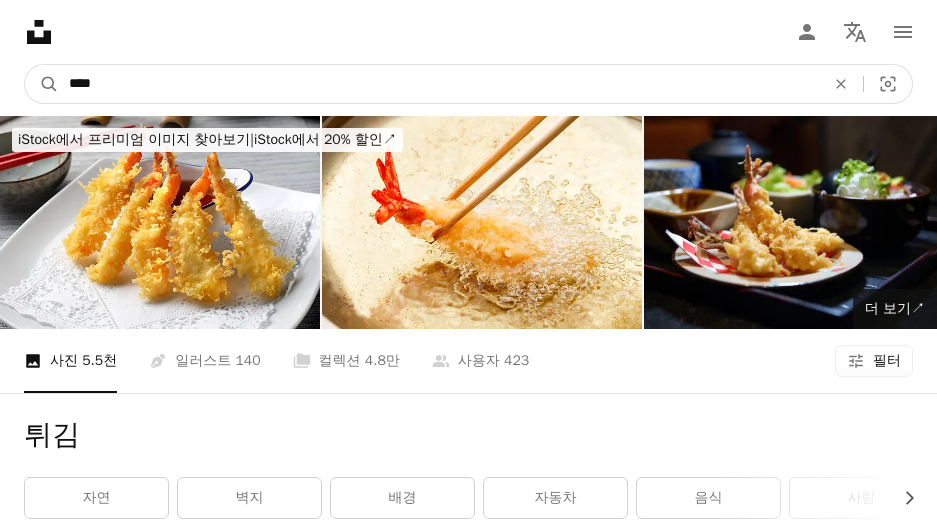 click on "A magnifying glass" at bounding box center [42, 84] 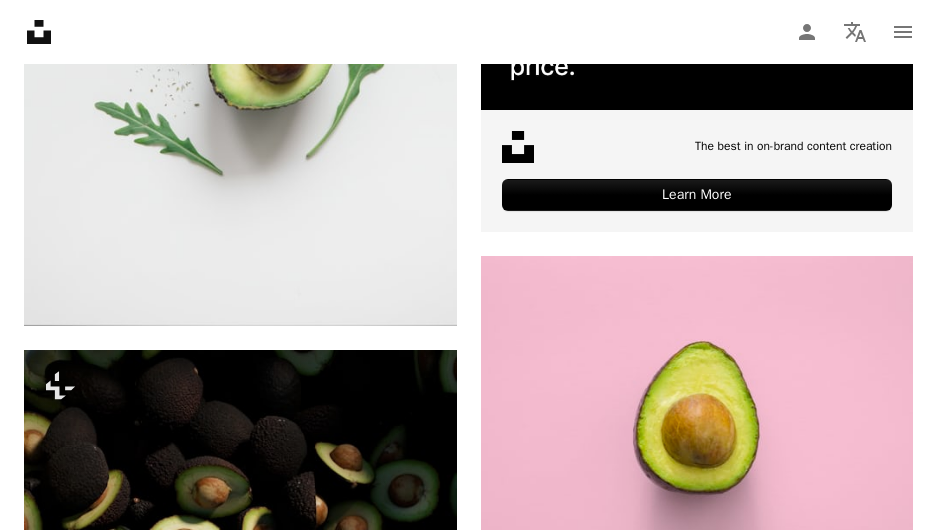 scroll, scrollTop: 1167, scrollLeft: 0, axis: vertical 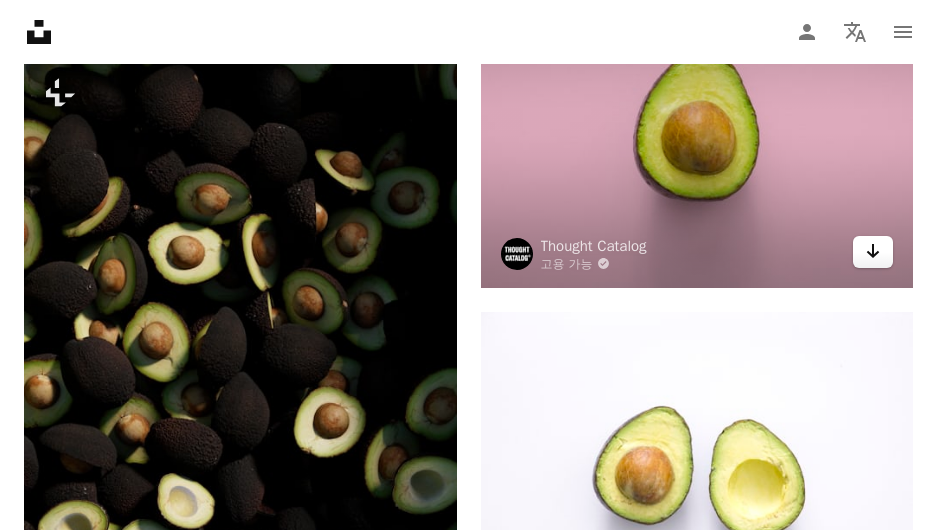 click on "Arrow pointing down" 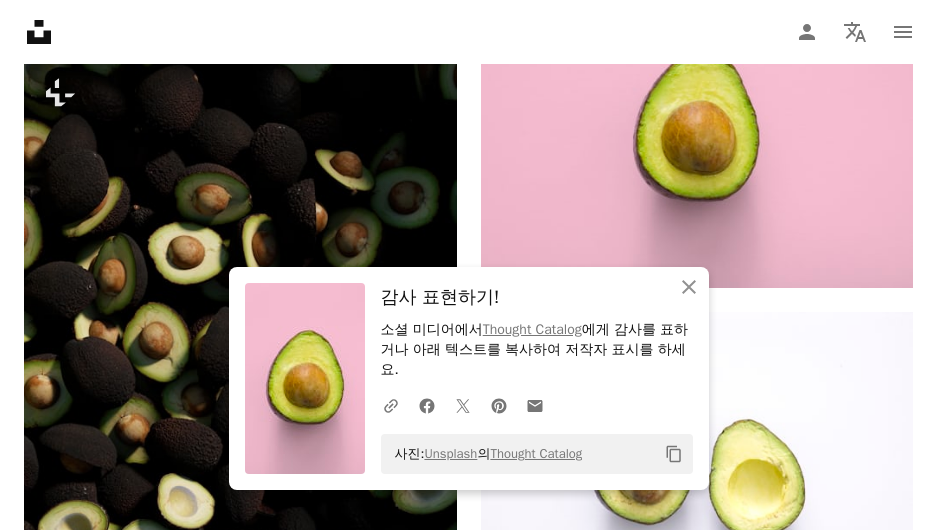 click on "Unsplash logo Unsplash 홈 A photo Pen Tool A compass A stack of folders Download Person Localization icon navigation menu" at bounding box center [468, 32] 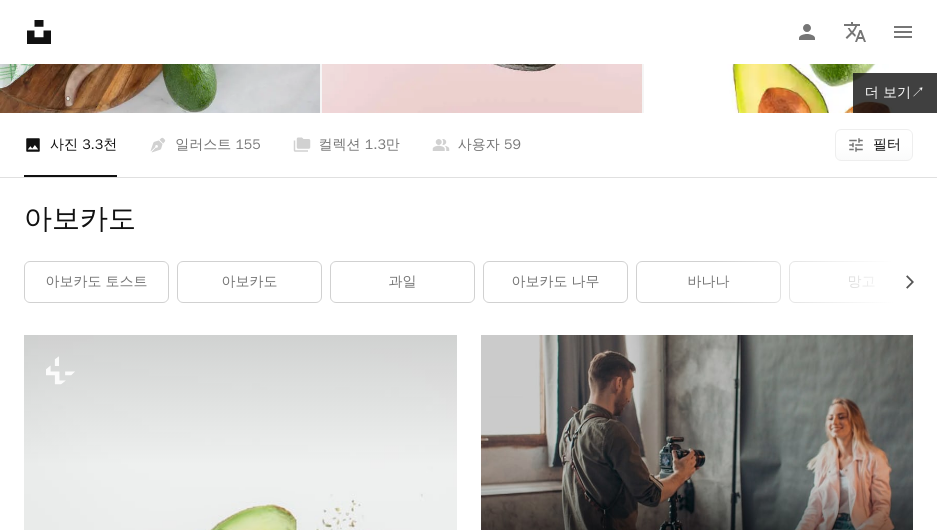 scroll, scrollTop: 0, scrollLeft: 0, axis: both 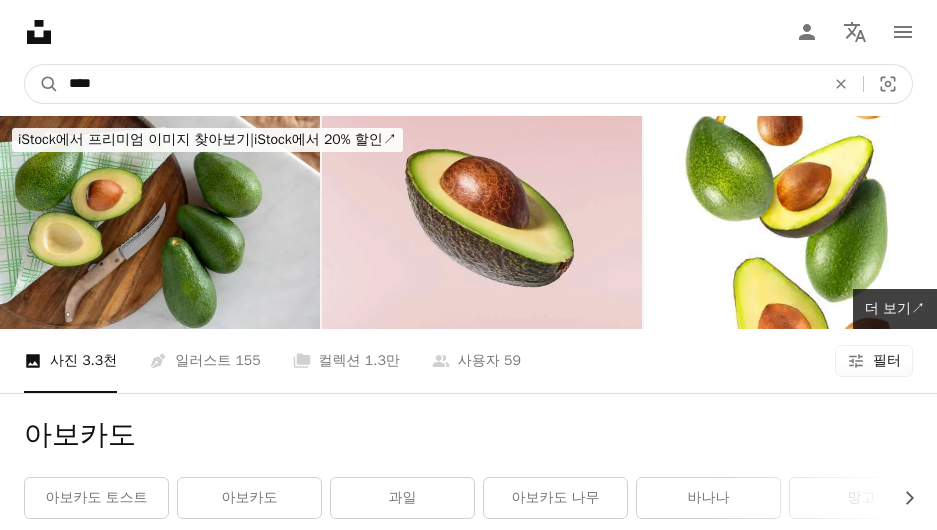 drag, startPoint x: 274, startPoint y: 96, endPoint x: 63, endPoint y: 102, distance: 211.0853 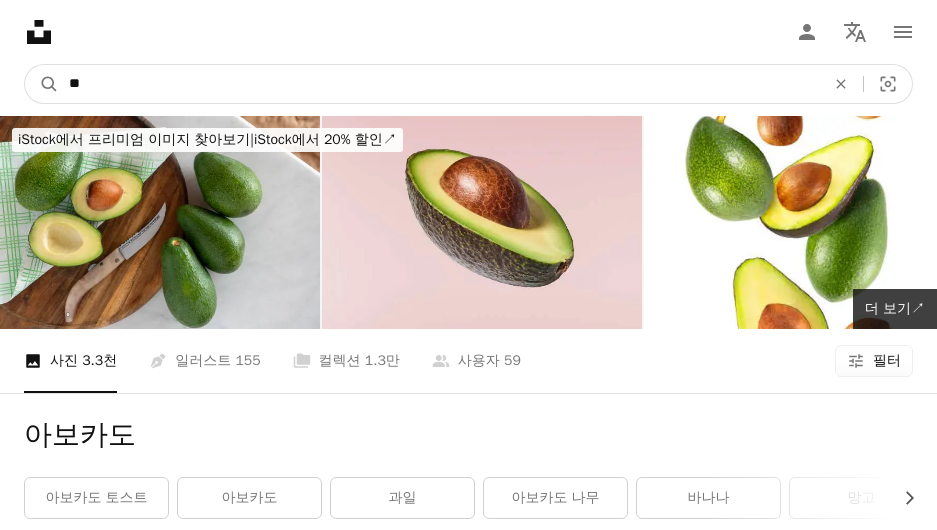type on "*" 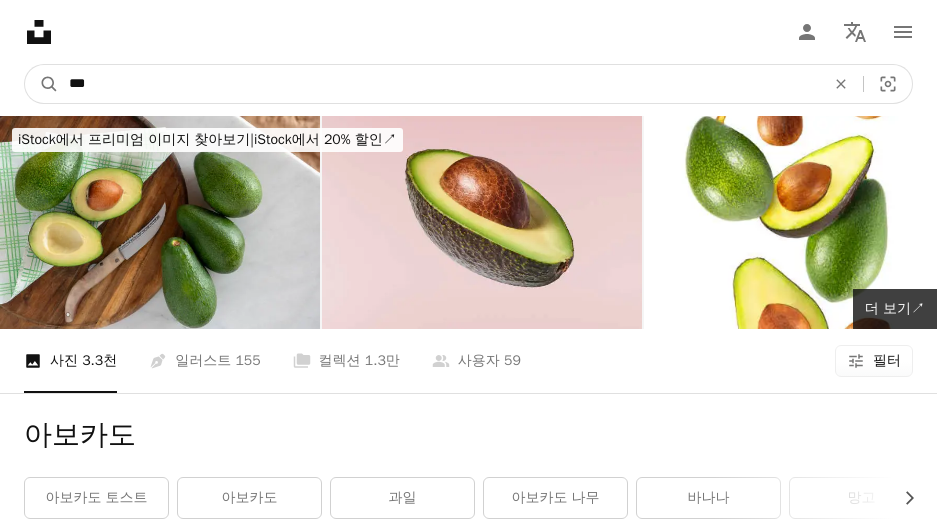 type on "****" 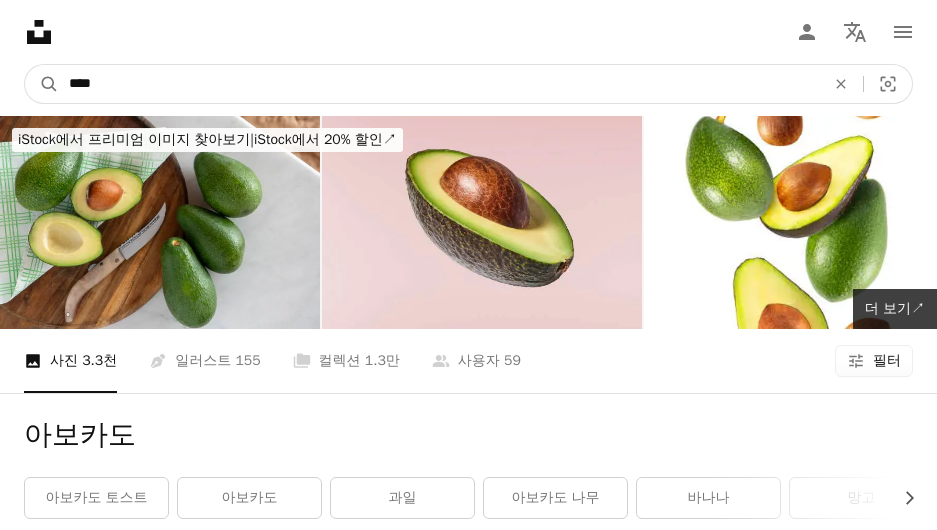 click on "A magnifying glass" at bounding box center [42, 84] 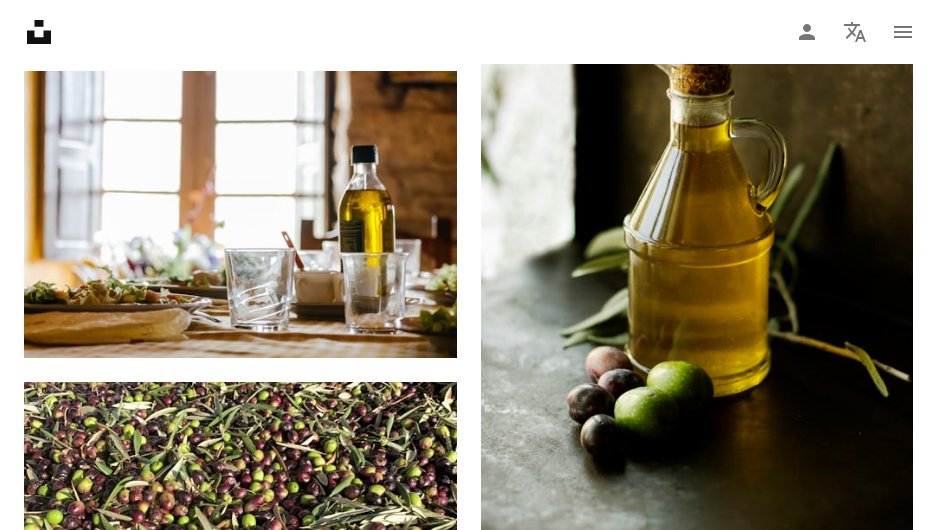 scroll, scrollTop: 1400, scrollLeft: 0, axis: vertical 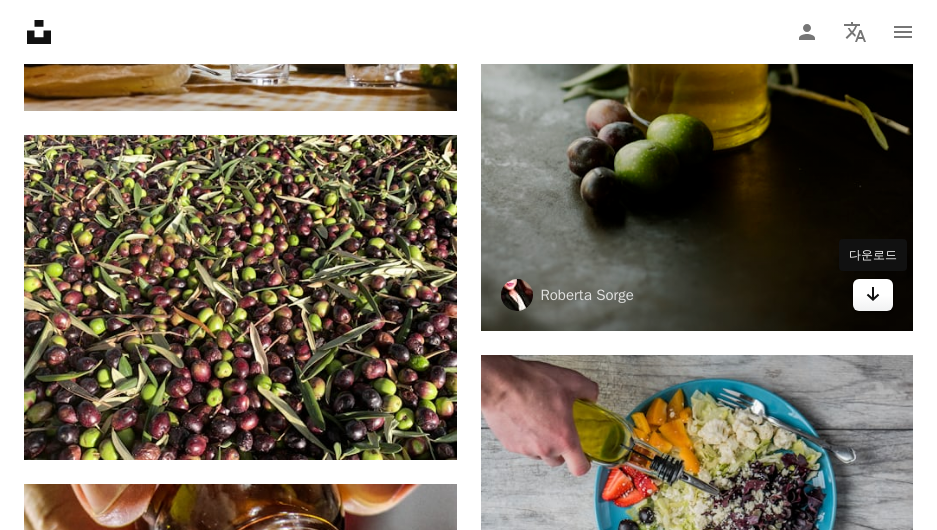 click on "Arrow pointing down" 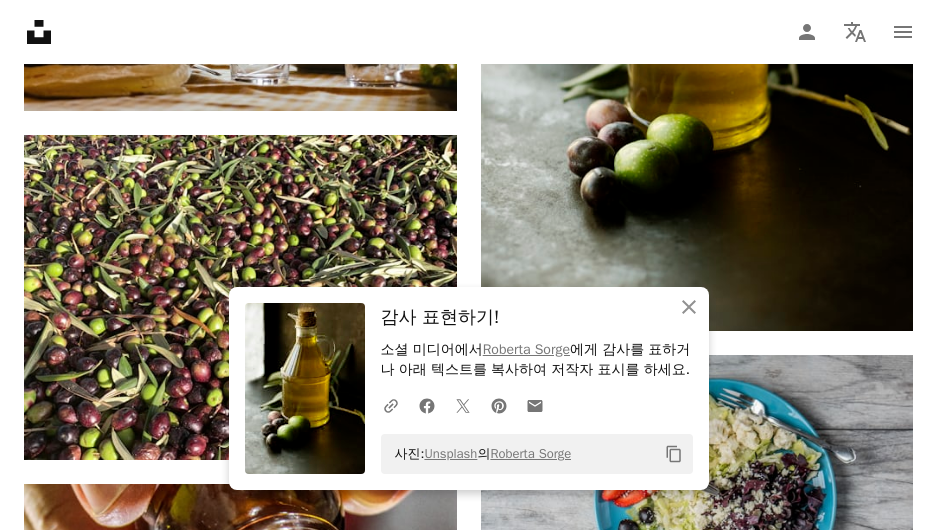 click on "Unsplash logo Unsplash 홈 A photo Pen Tool A compass A stack of folders Download Person Localization icon navigation menu" at bounding box center [468, 32] 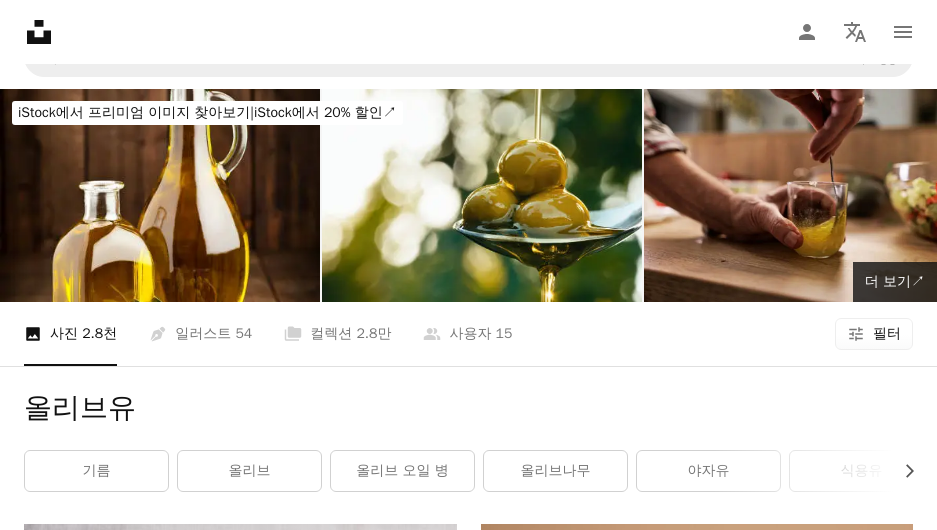 scroll, scrollTop: 0, scrollLeft: 0, axis: both 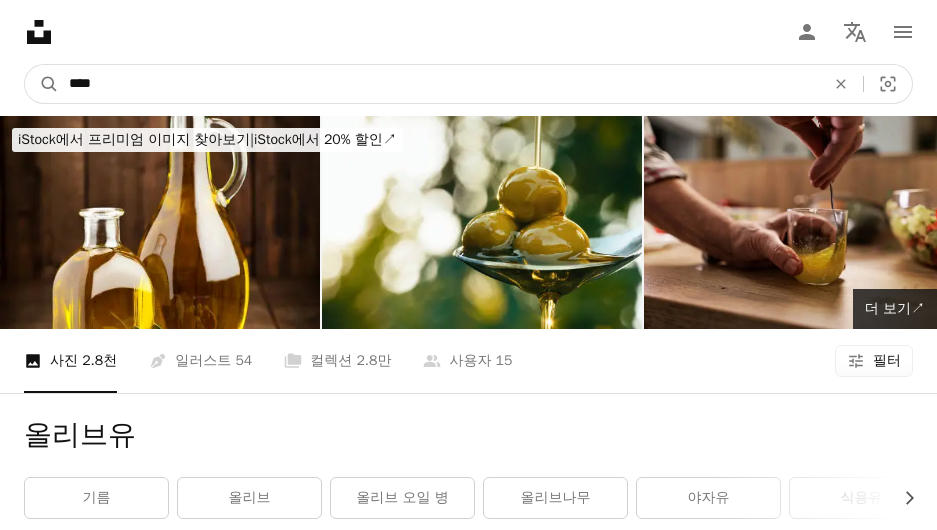 drag, startPoint x: 317, startPoint y: 72, endPoint x: -43, endPoint y: 21, distance: 363.59454 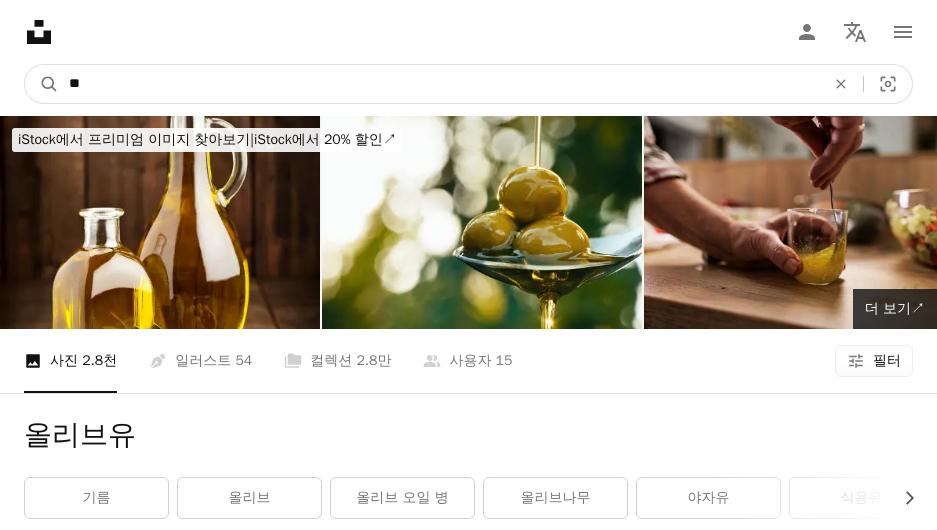 type on "**" 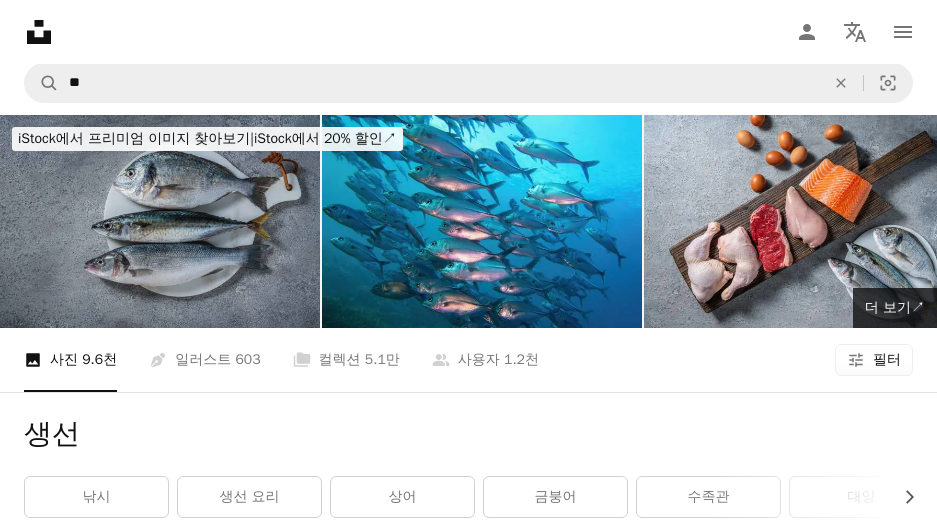 scroll, scrollTop: 0, scrollLeft: 0, axis: both 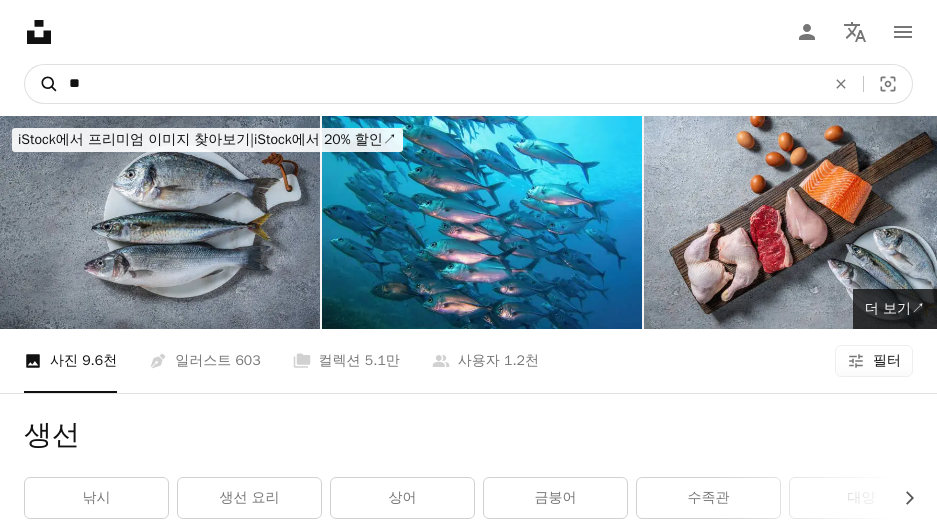 drag, startPoint x: 187, startPoint y: 79, endPoint x: 45, endPoint y: 89, distance: 142.35168 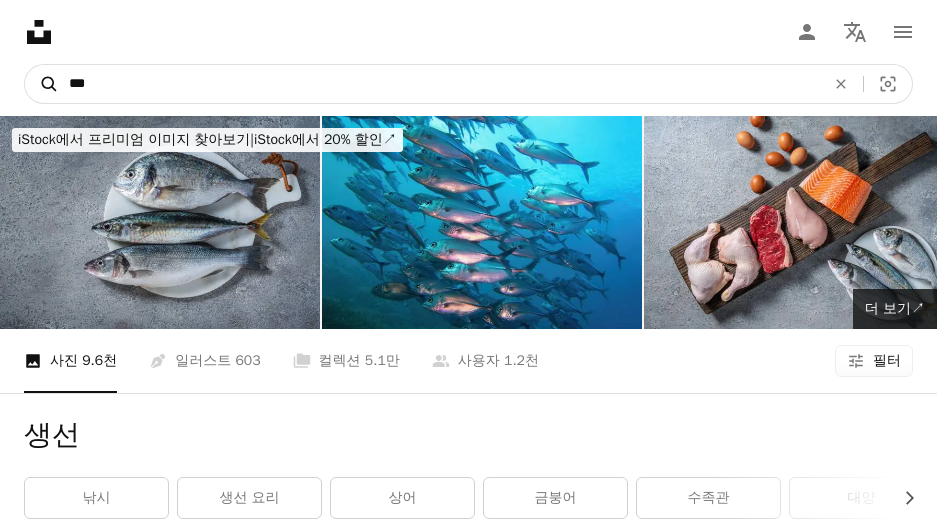 type on "***" 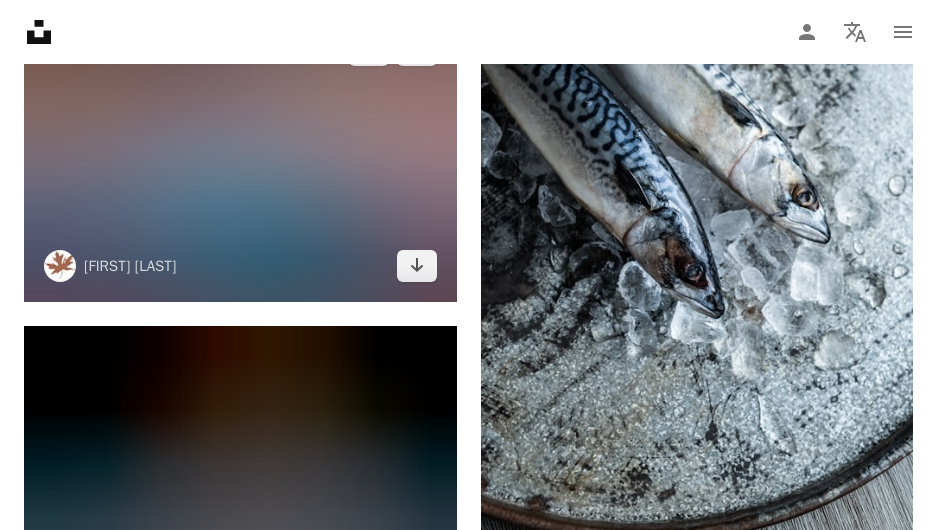 scroll, scrollTop: 2567, scrollLeft: 0, axis: vertical 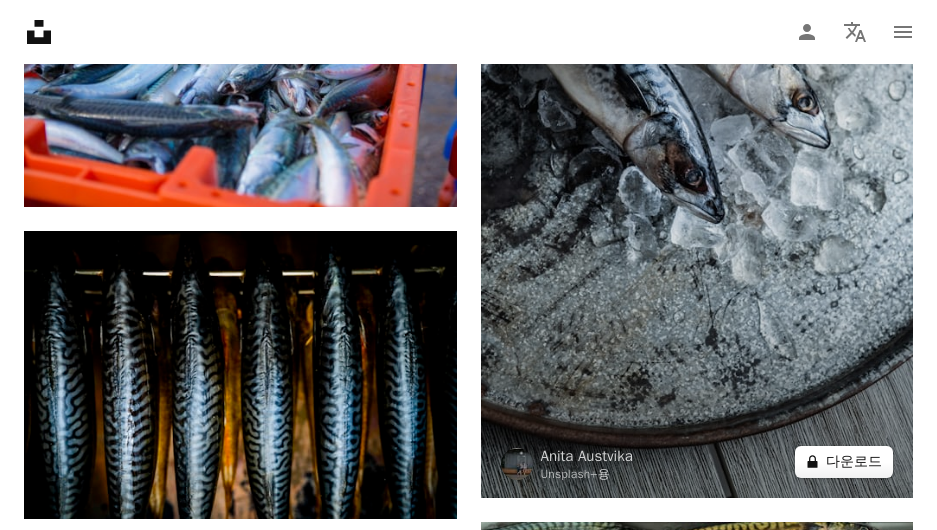 click on "A lock   다운로드" at bounding box center [844, 462] 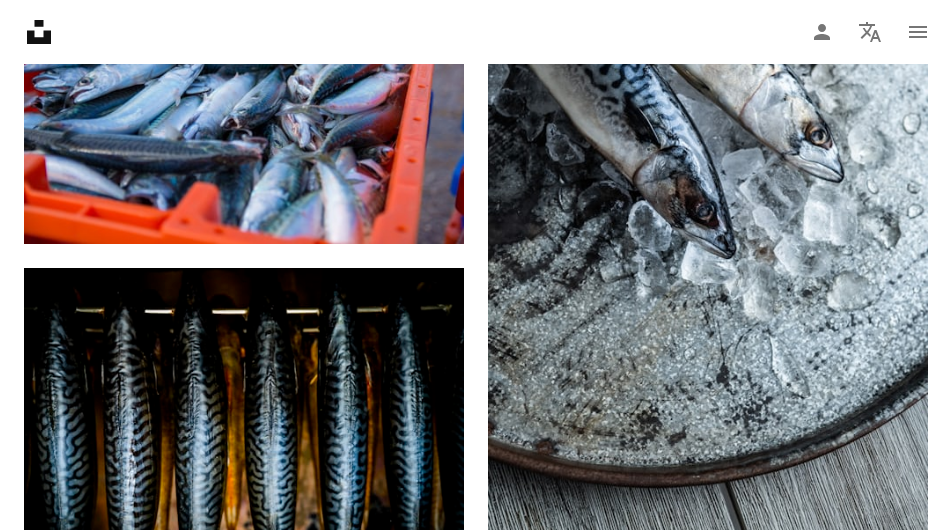 click on "An X shape 즉시 사용 가능한 프리미엄 이미지입니다. 무제한 액세스가 가능합니다. A plus sign 매월 회원 전용 콘텐츠 추가 A plus sign 무제한 royalty-free 다운로드 A plus sign 일러스트  신규 A plus sign 강화된 법적 보호 매년 66%  할인 매월 $12   $4 USD 매달 * Unsplash+  구독 *매년 납부 시 선불로  $48  청구 해당 세금 별도. 자동으로 연장됩니다. 언제든지 취소 가능합니다." at bounding box center [476, 3498] 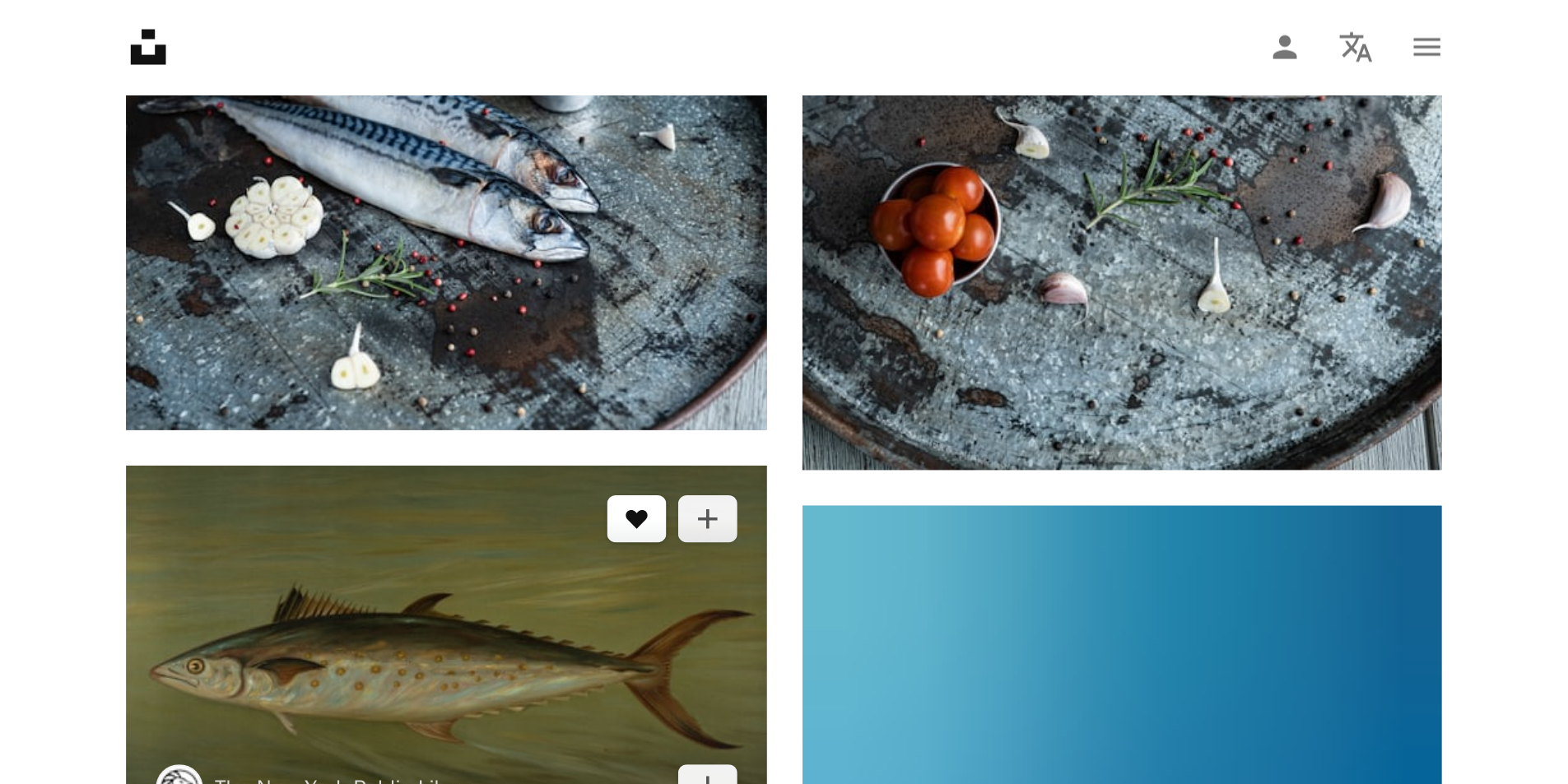 scroll, scrollTop: 3071, scrollLeft: 0, axis: vertical 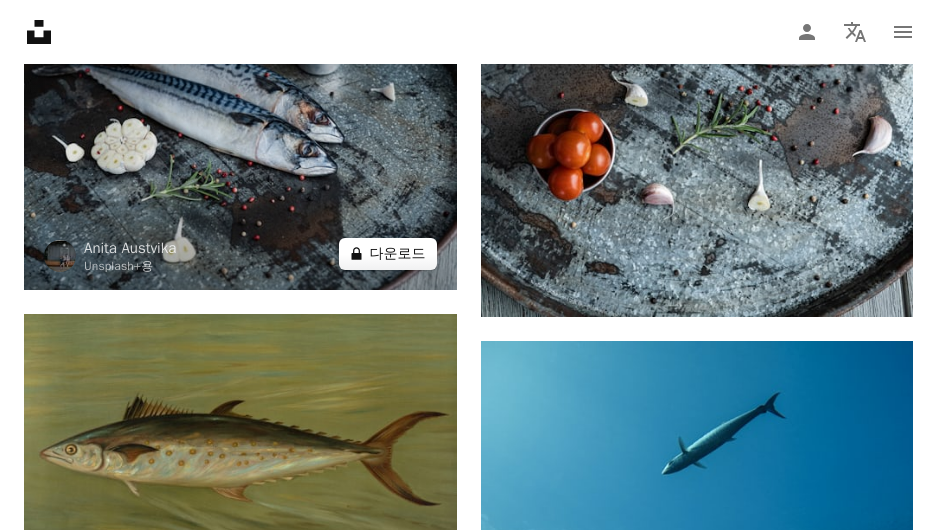 click on "A lock   다운로드" at bounding box center (388, 254) 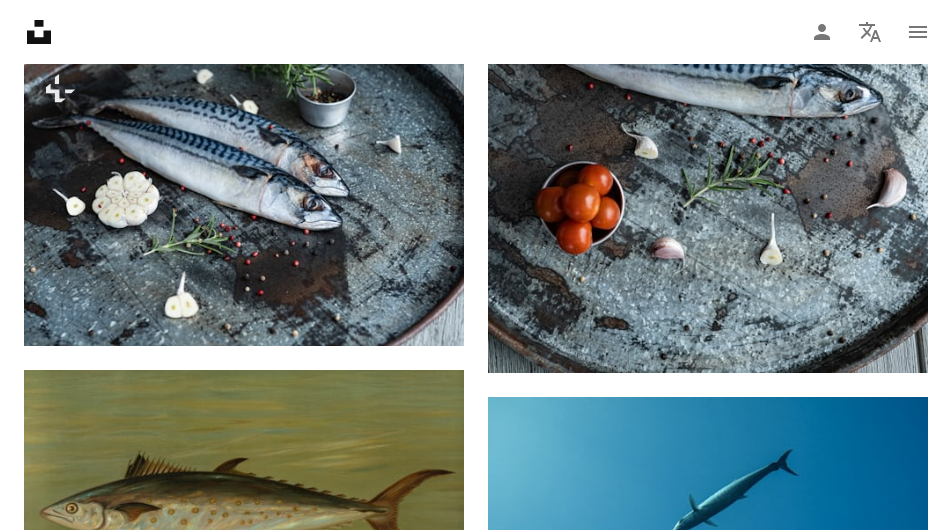 click on "An X shape 즉시 사용 가능한 프리미엄 이미지입니다. 무제한 액세스가 가능합니다. A plus sign 매월 회원 전용 콘텐츠 추가 A plus sign 무제한 royalty-free 다운로드 A plus sign 일러스트  신규 A plus sign 강화된 법적 보호 매년 66%  할인 매월 $12   $4 USD 매달 * Unsplash+  구독 *매년 납부 시 선불로  $48  청구 해당 세금 별도. 자동으로 연장됩니다. 언제든지 취소 가능합니다." at bounding box center [476, 2331] 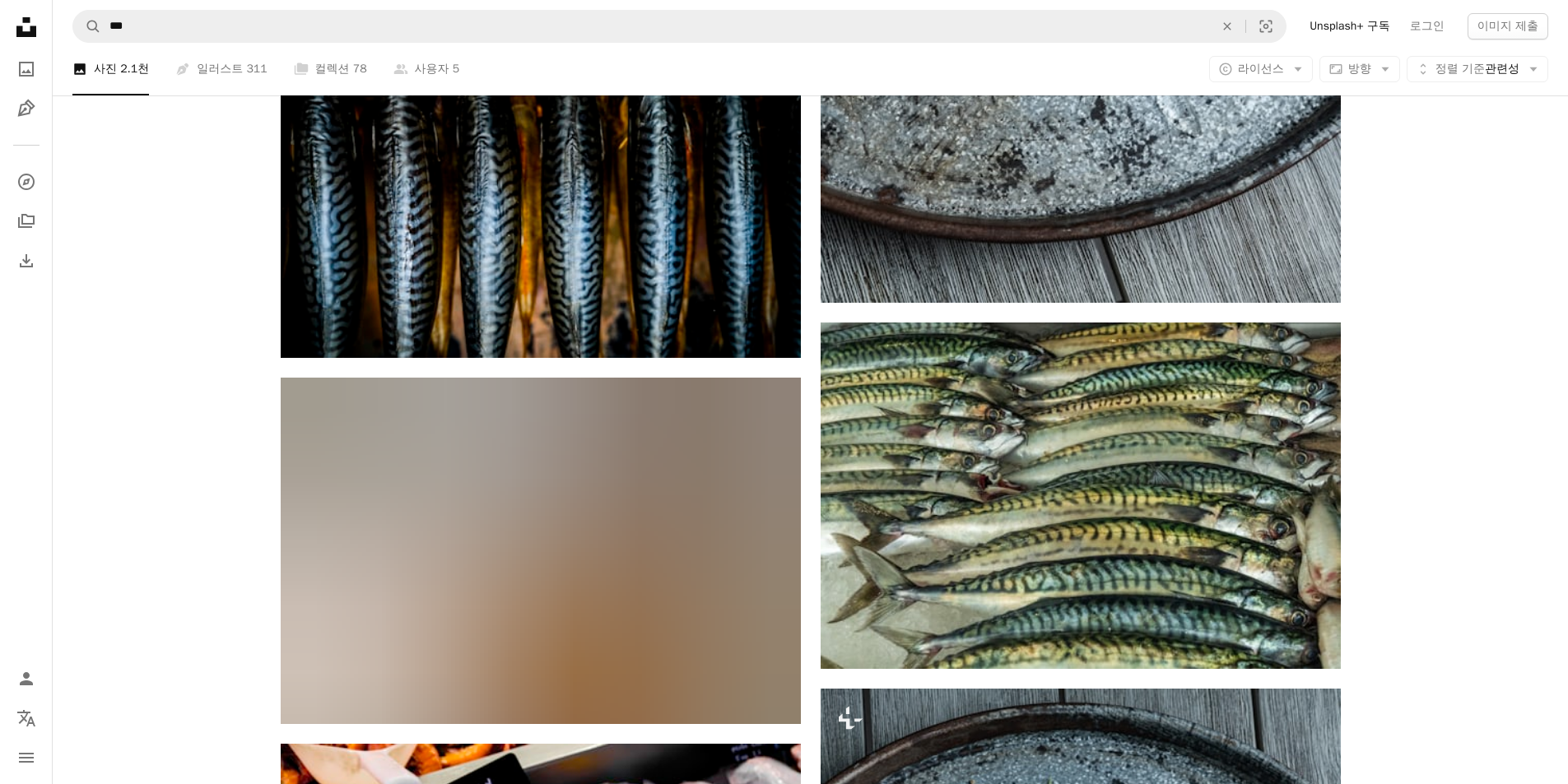 scroll, scrollTop: 2937, scrollLeft: 0, axis: vertical 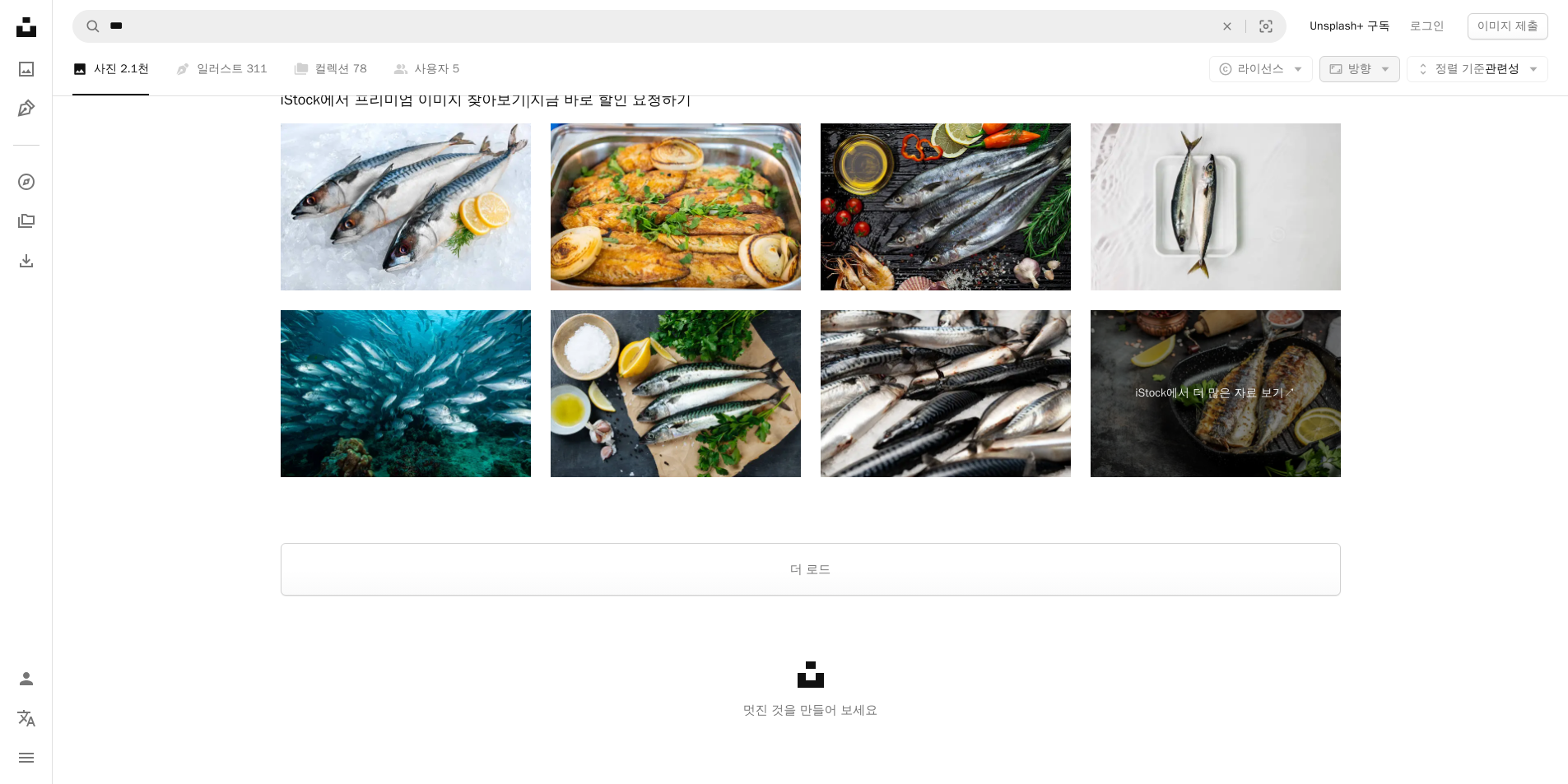 click on "방향" at bounding box center (1360, 68) 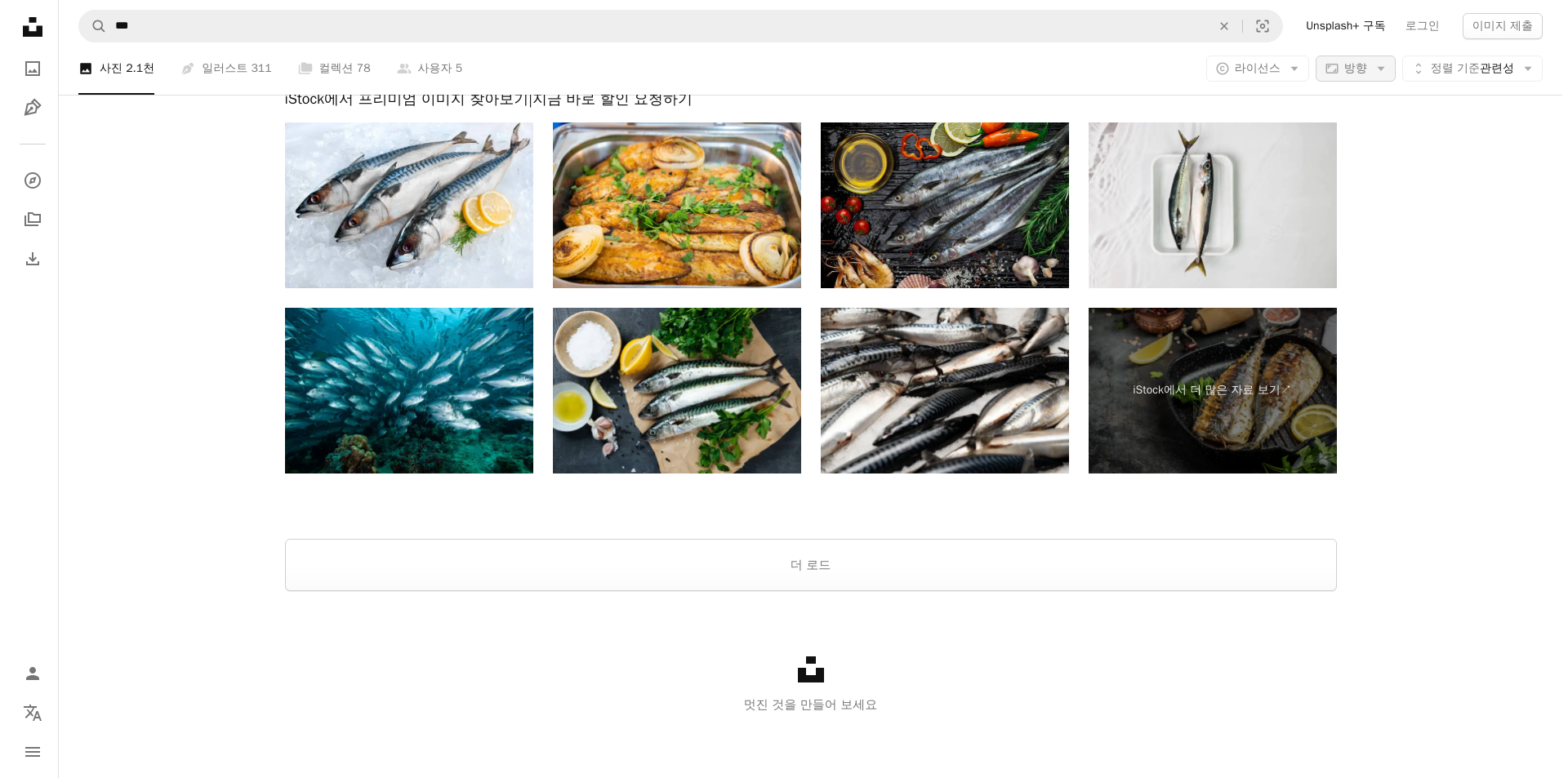 scroll, scrollTop: 0, scrollLeft: 0, axis: both 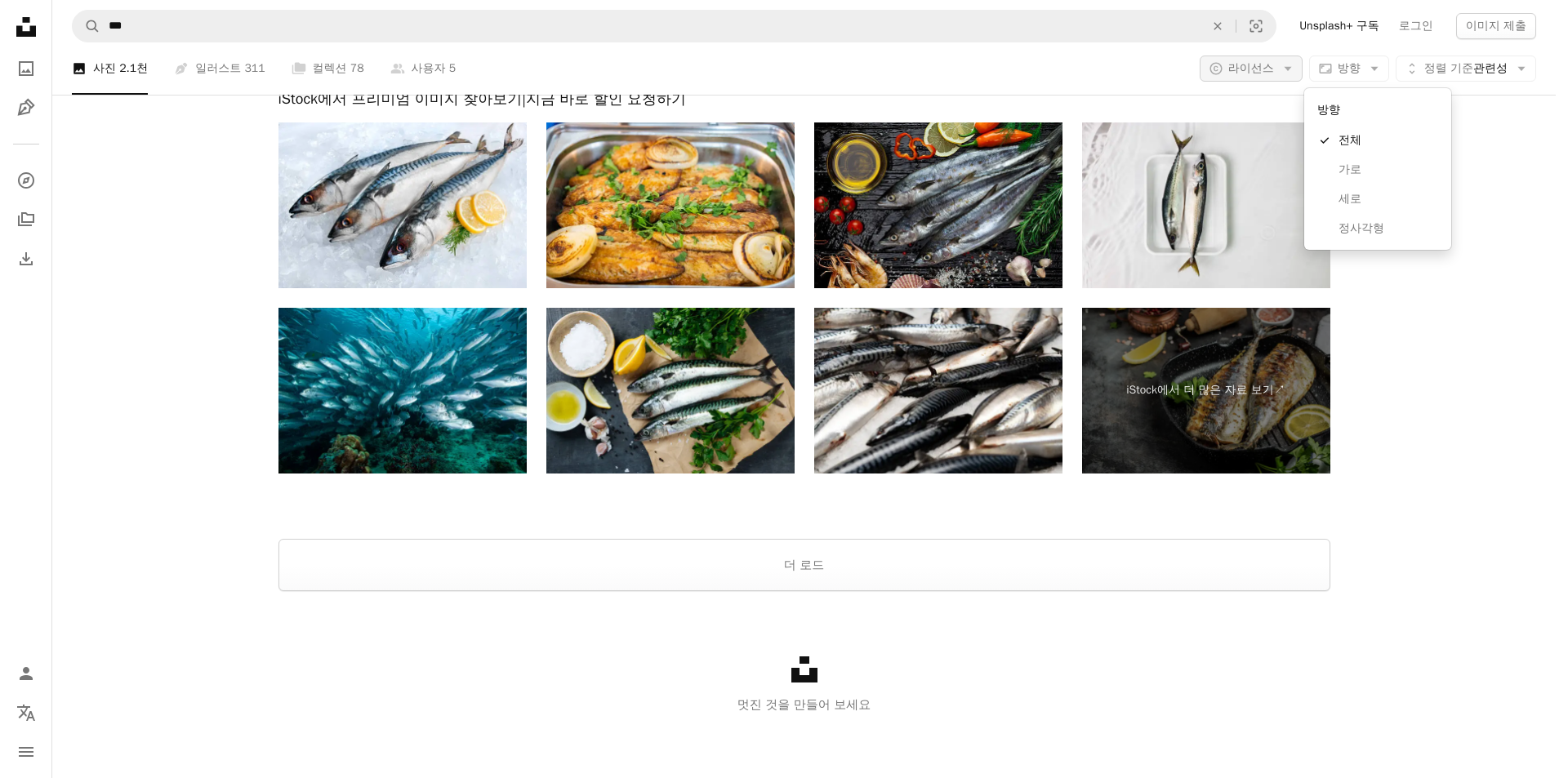 click on "**********" at bounding box center (777, 389) 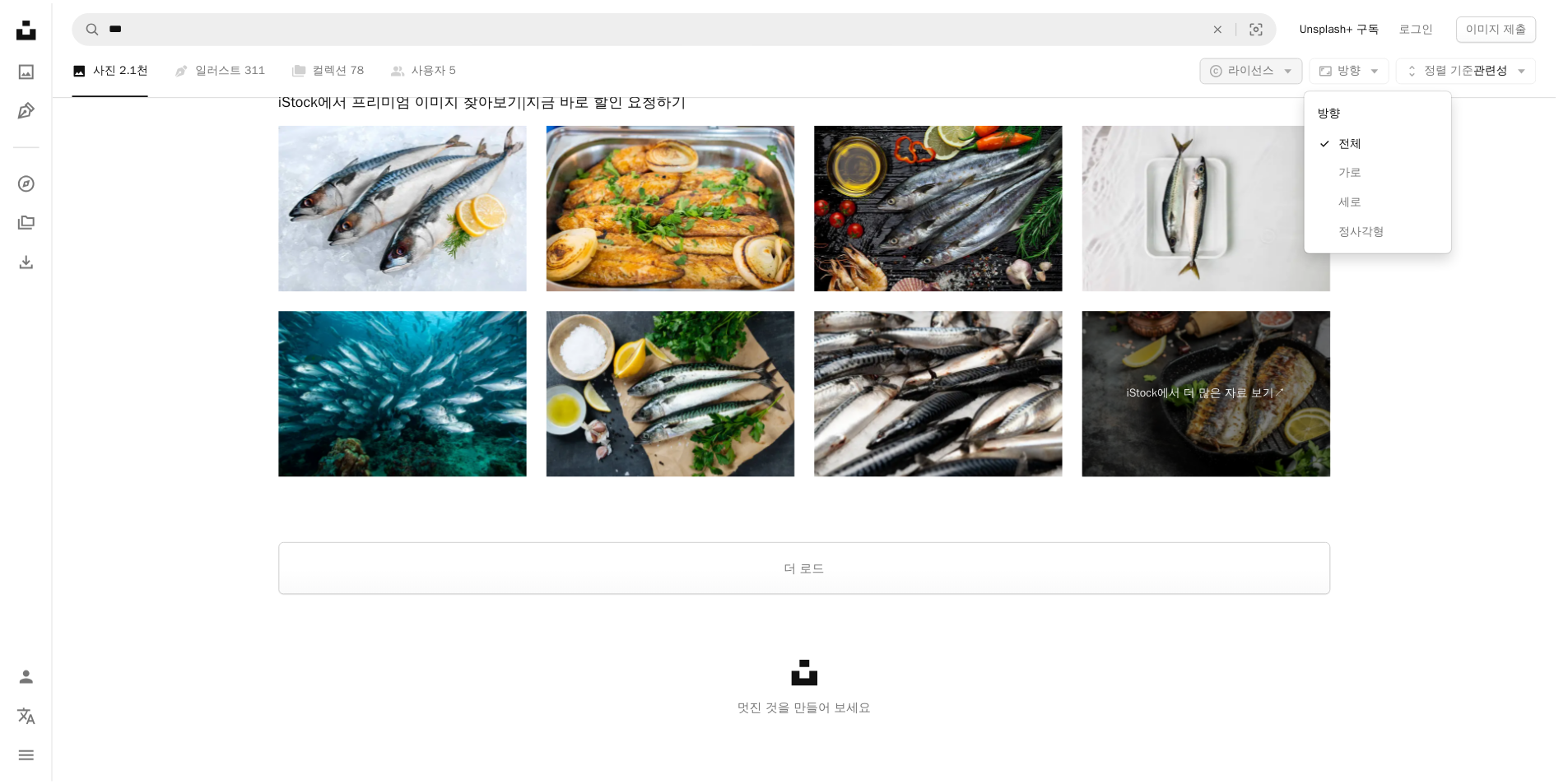 scroll, scrollTop: 2937, scrollLeft: 0, axis: vertical 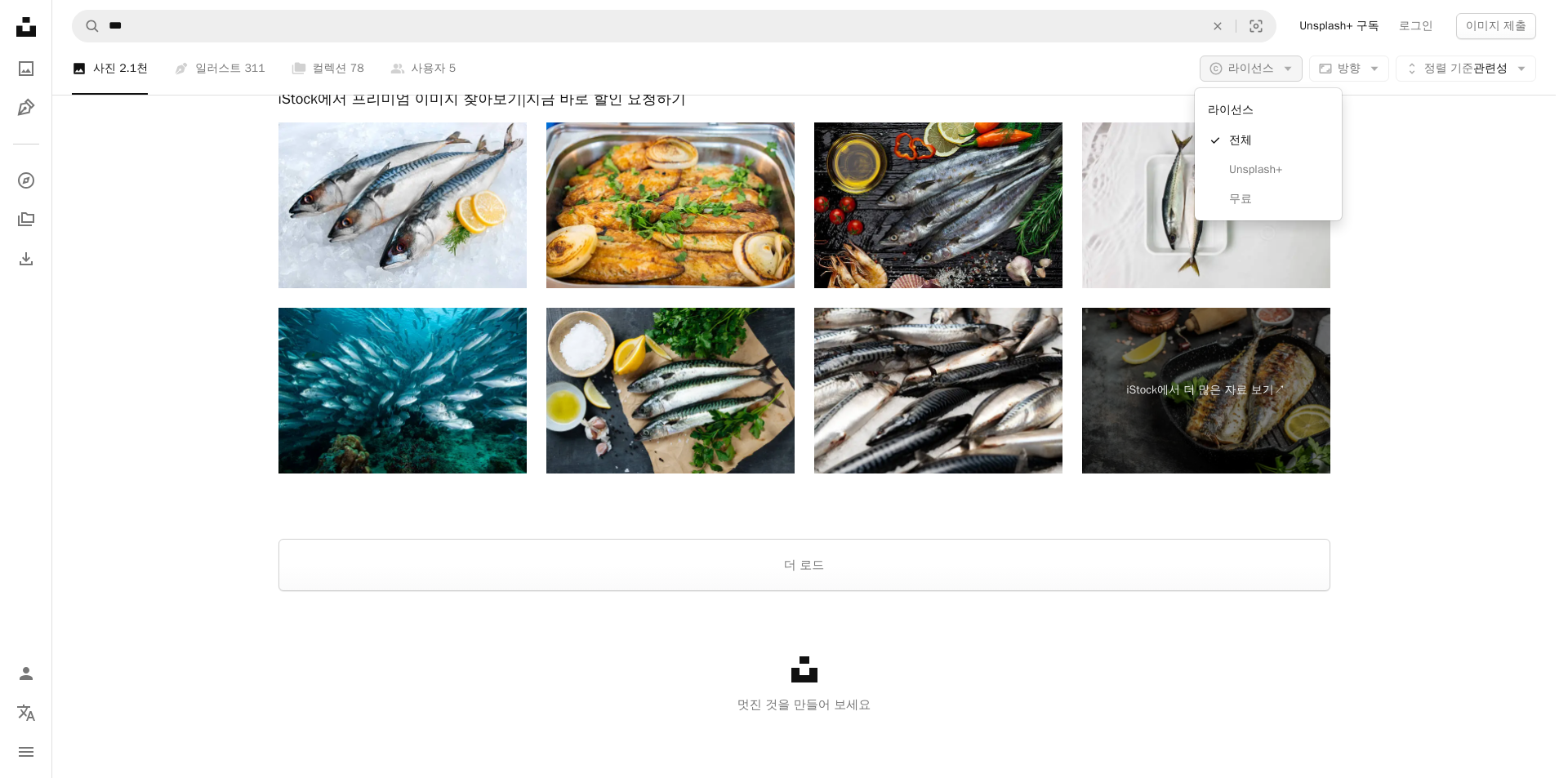 click on "A copyright icon © 라이선스 Arrow down" at bounding box center [1251, 69] 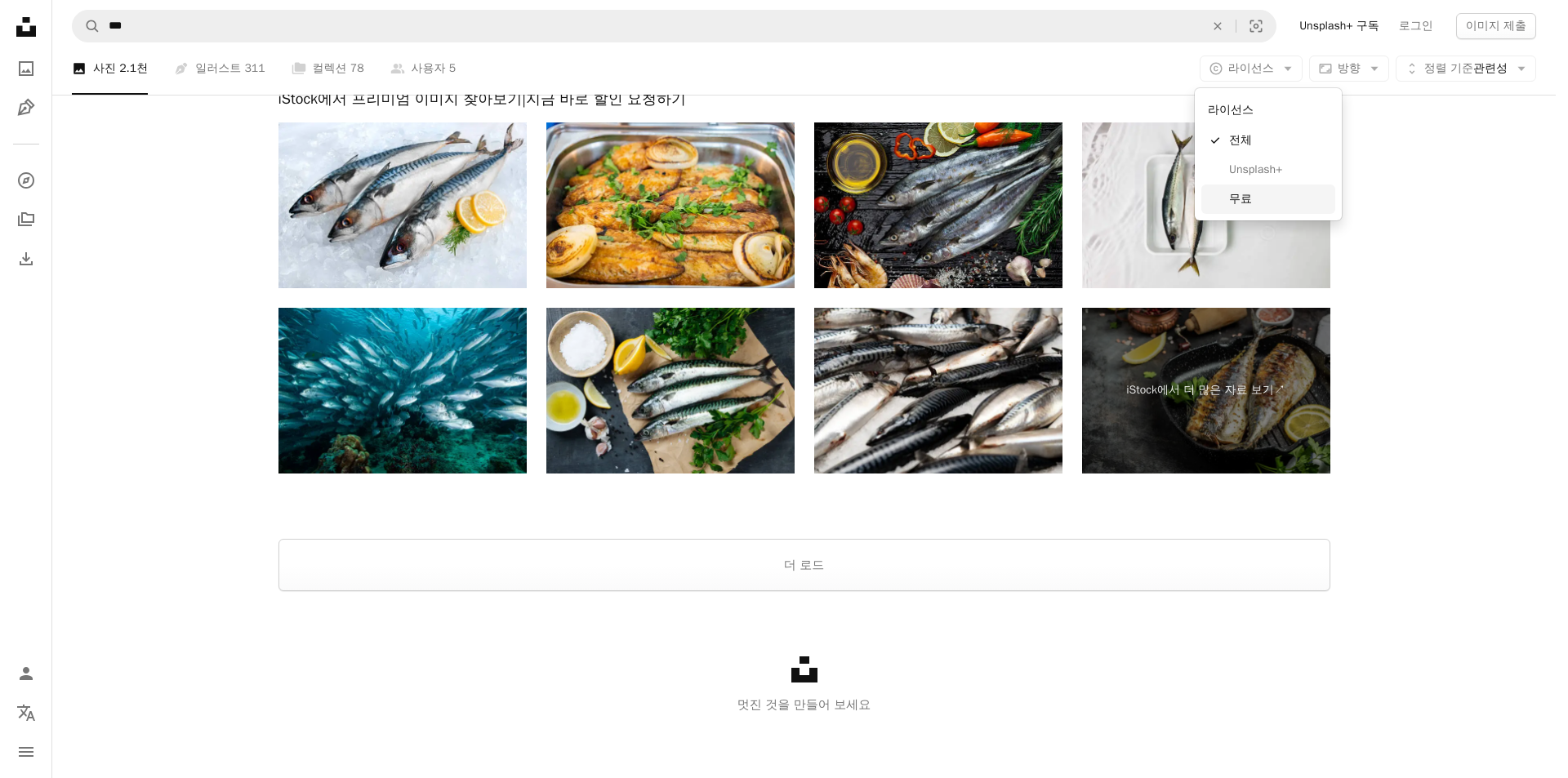 click on "무료" at bounding box center (1268, 199) 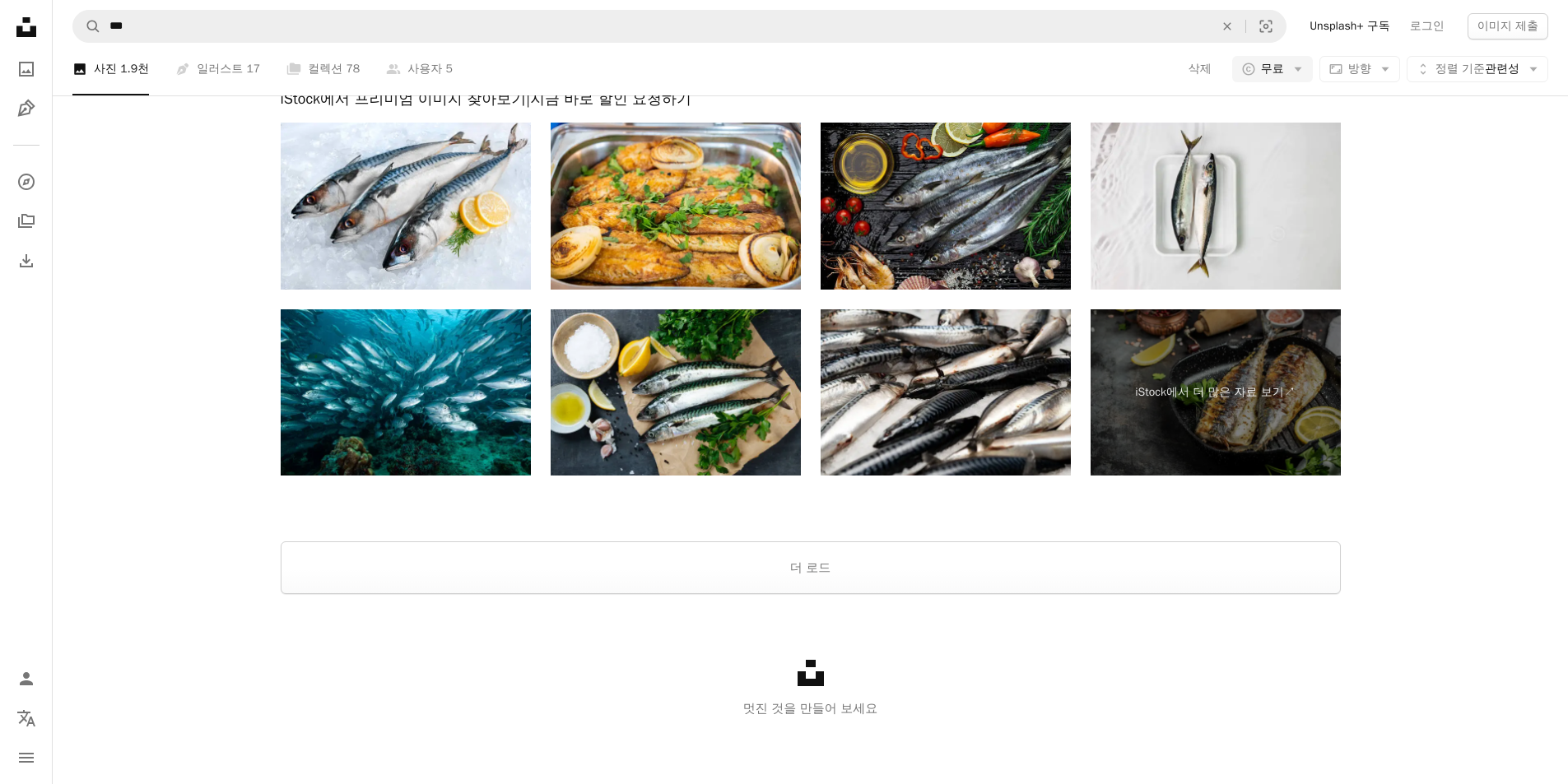 scroll, scrollTop: 2495, scrollLeft: 0, axis: vertical 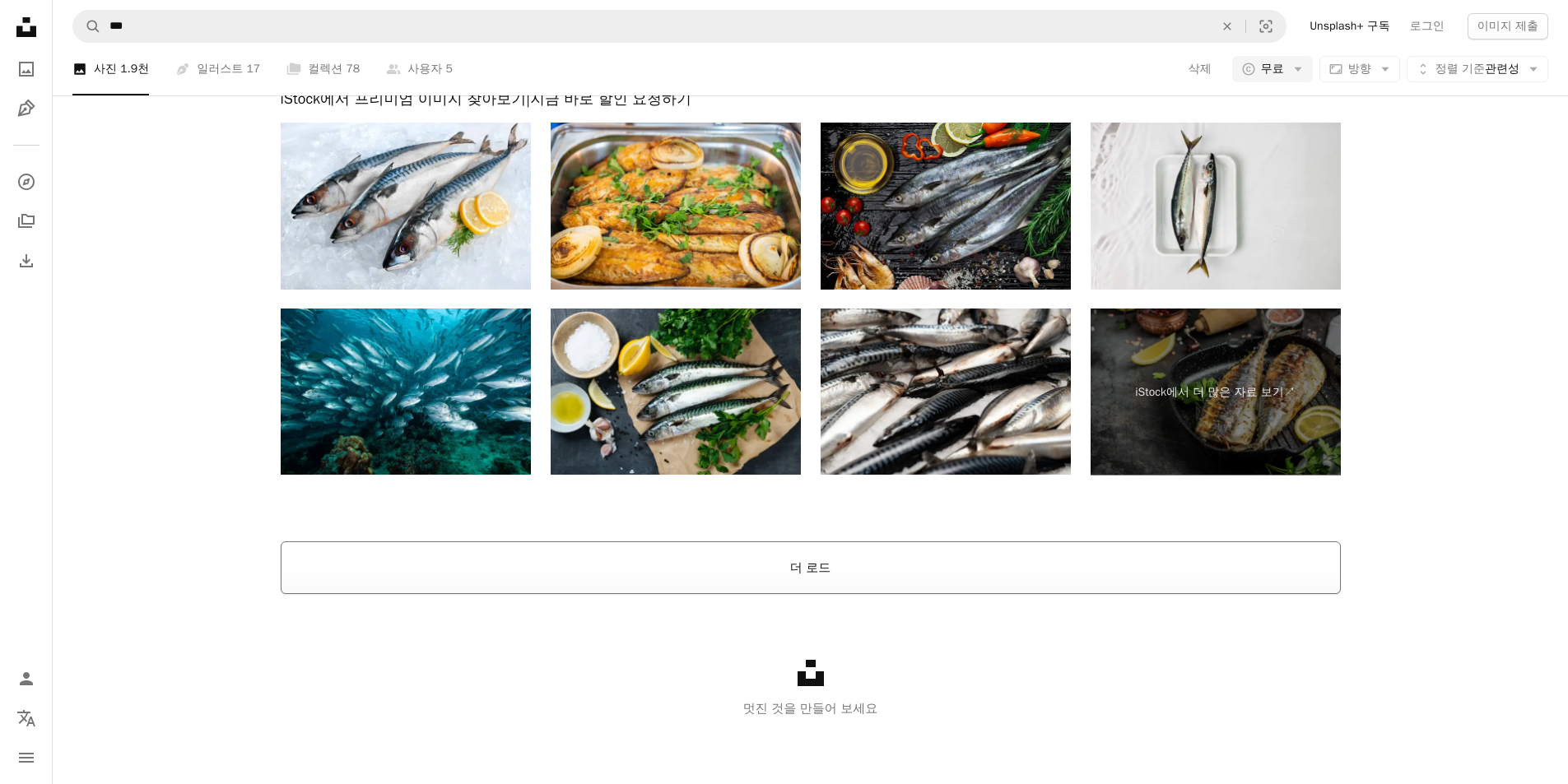 click on "더 로드" at bounding box center [811, 568] 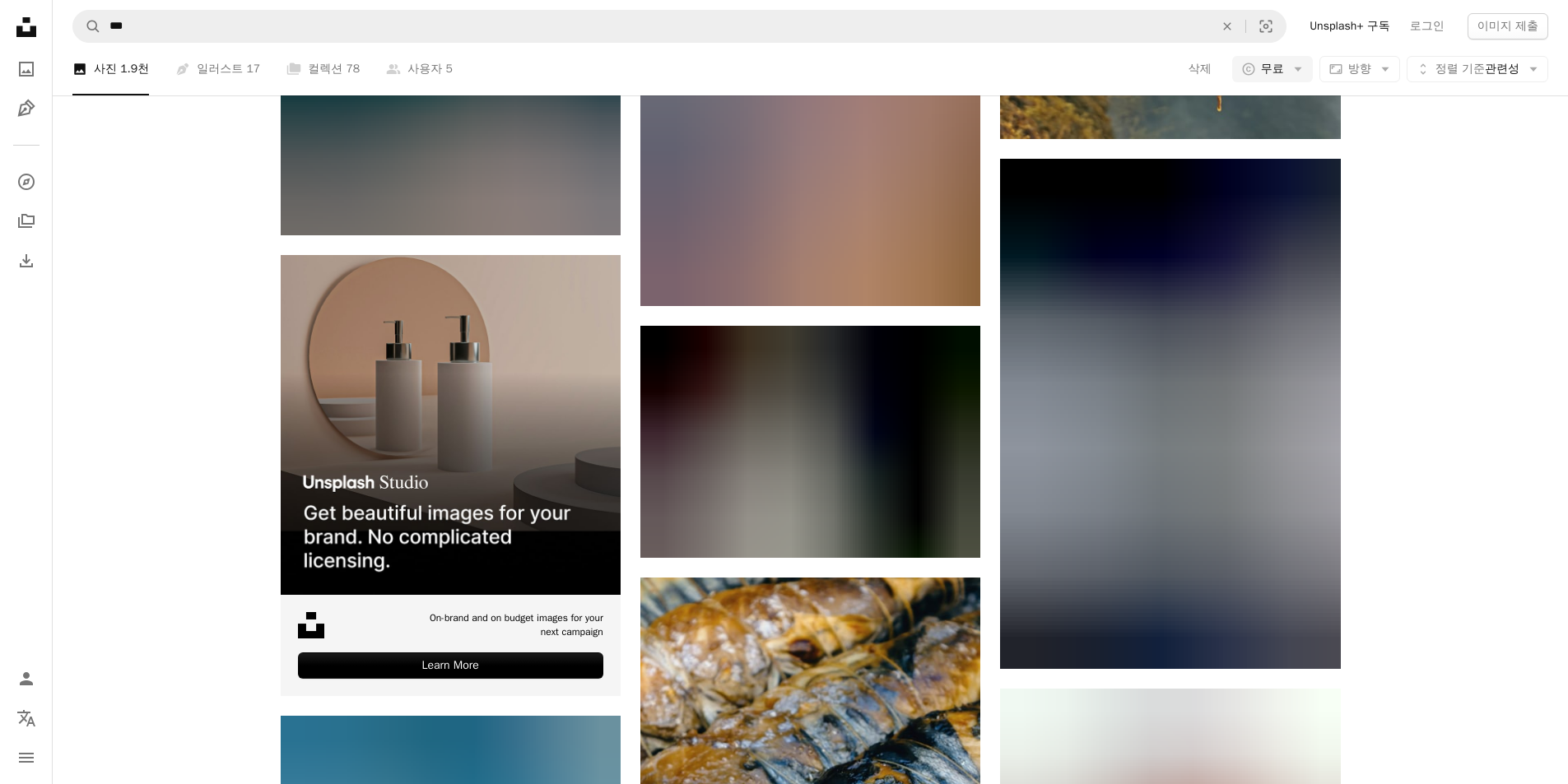 scroll, scrollTop: 22530, scrollLeft: 0, axis: vertical 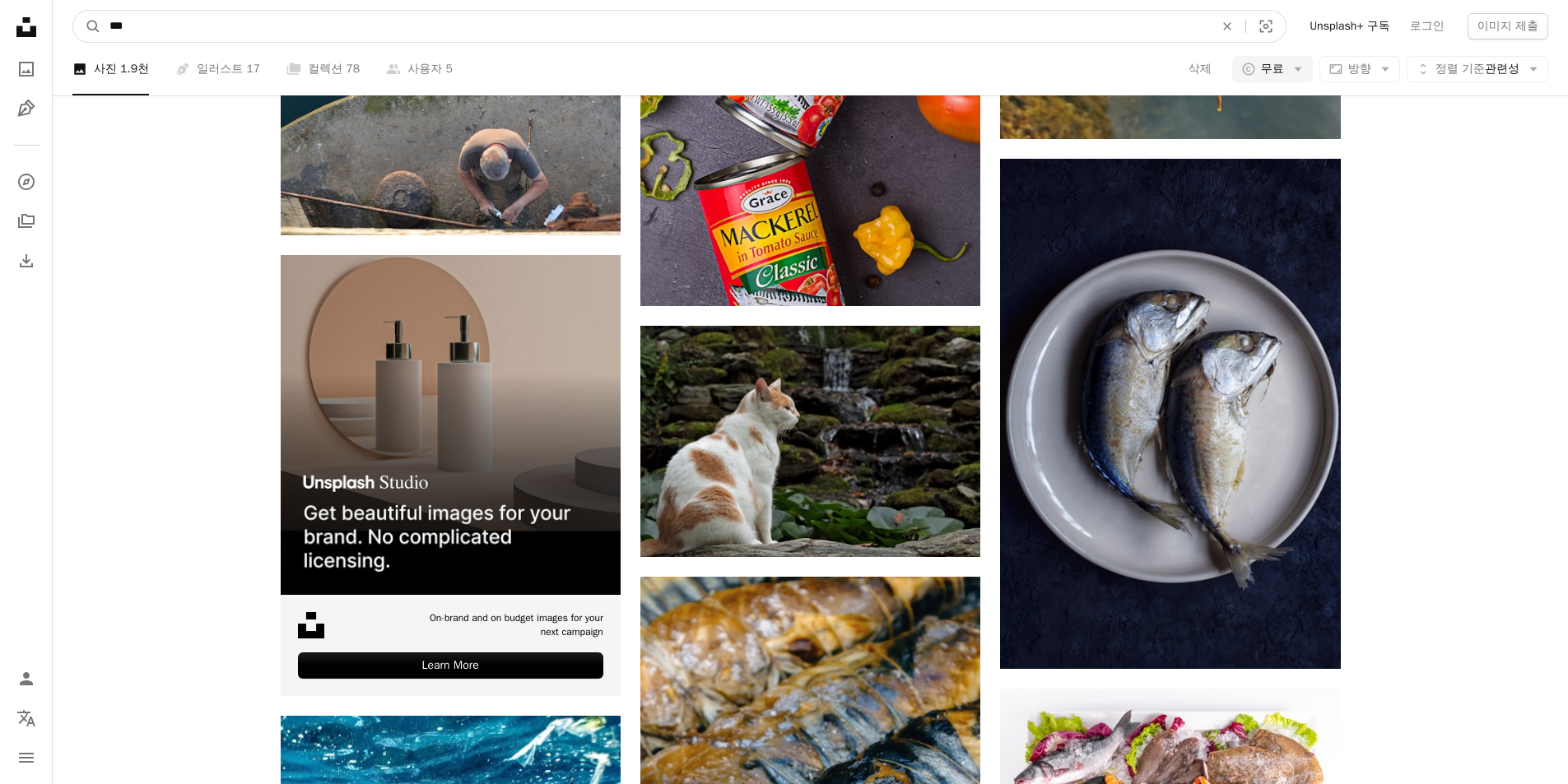 drag, startPoint x: 332, startPoint y: 30, endPoint x: 0, endPoint y: 3, distance: 333.09608 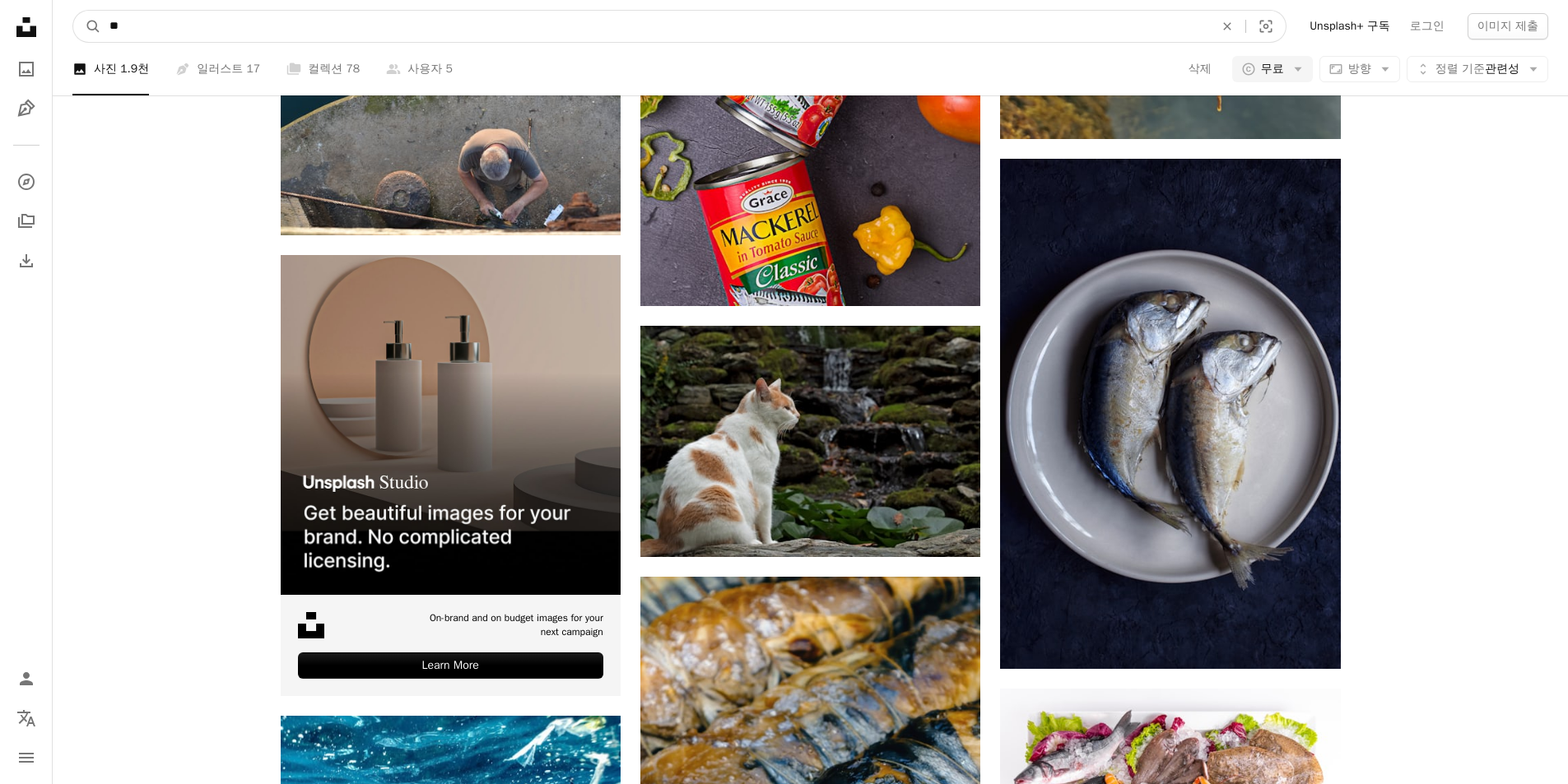 type on "**" 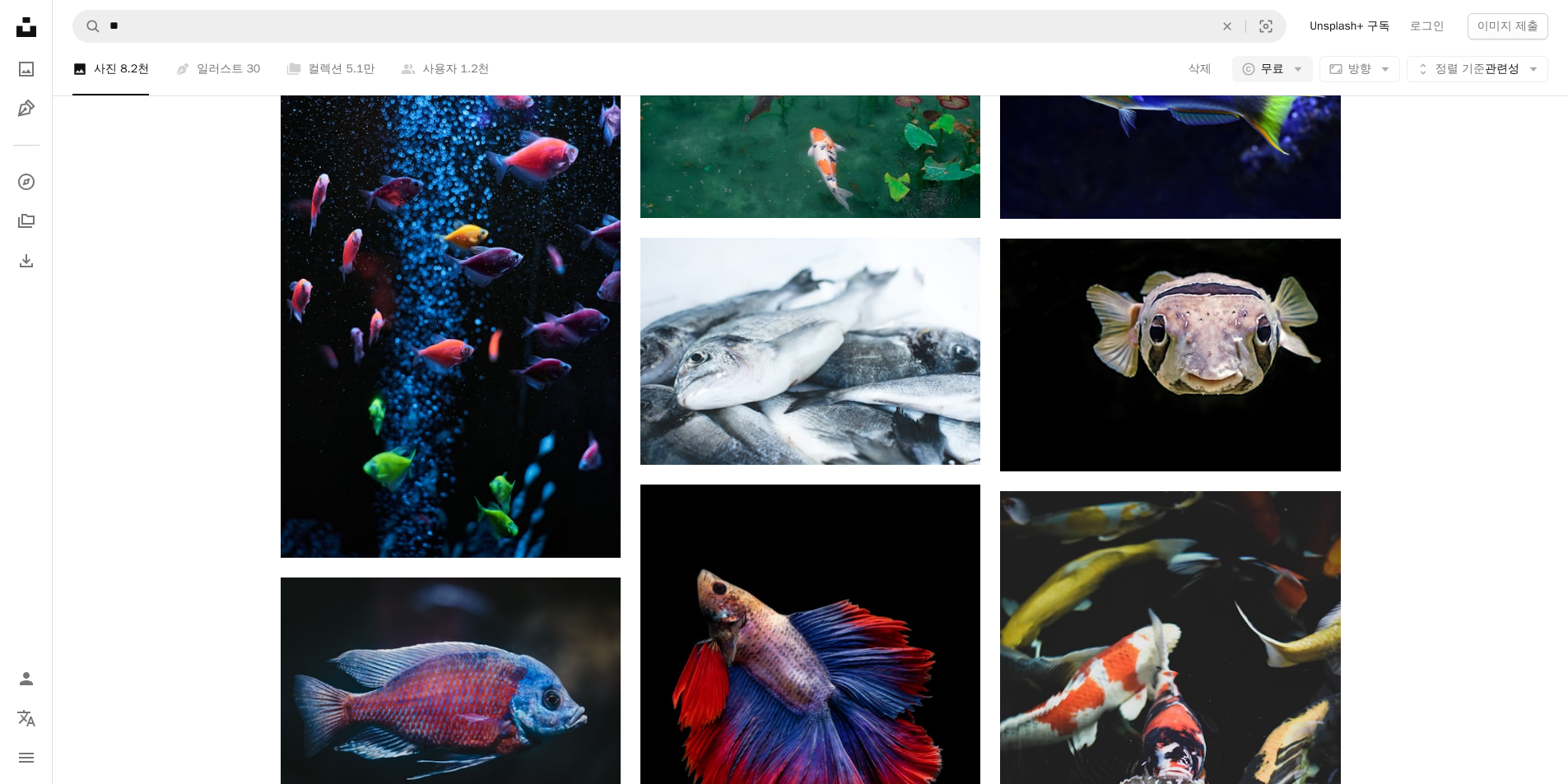 scroll, scrollTop: 7504, scrollLeft: 0, axis: vertical 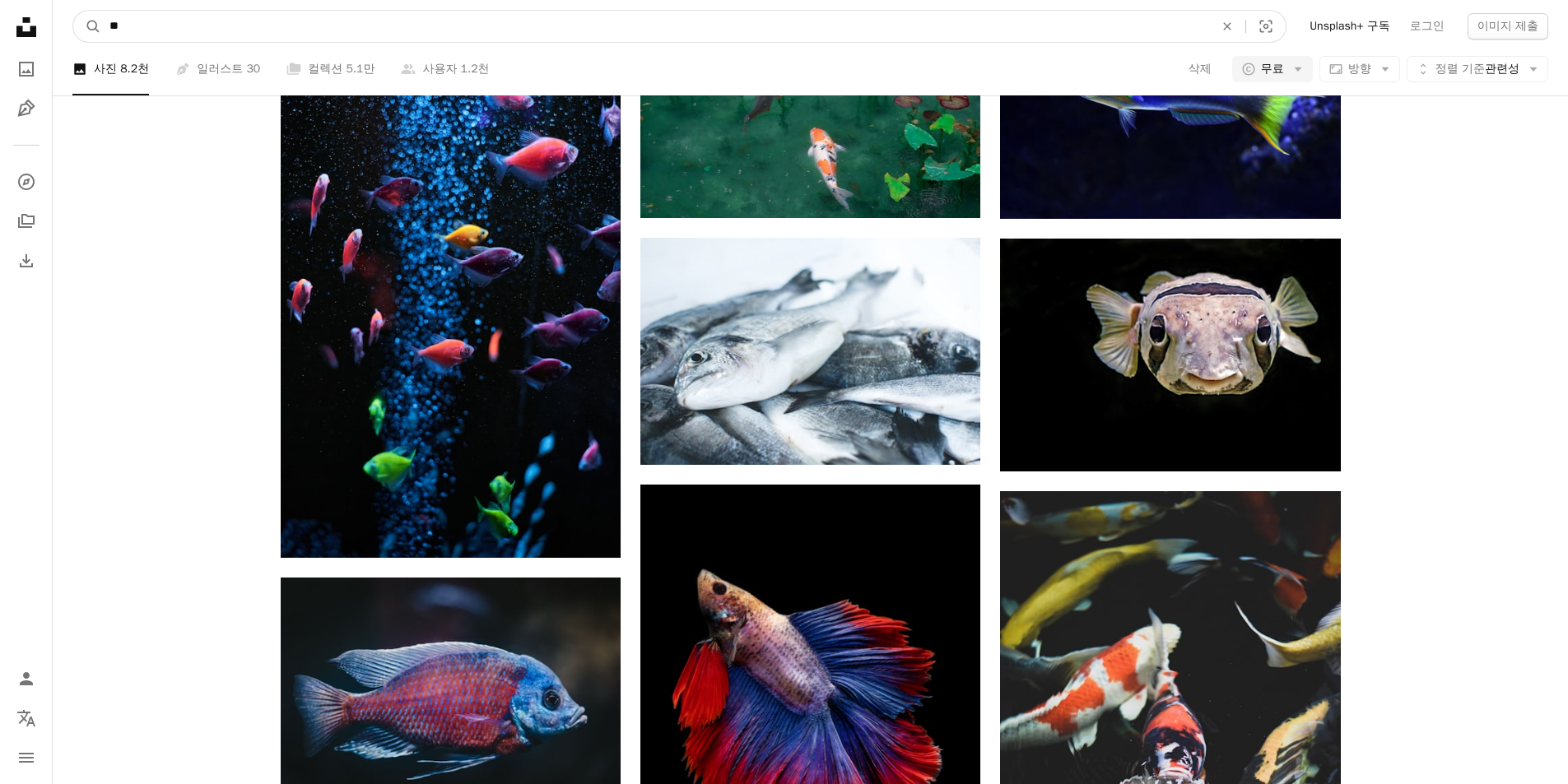 drag, startPoint x: 242, startPoint y: 30, endPoint x: 0, endPoint y: 29, distance: 242.0021 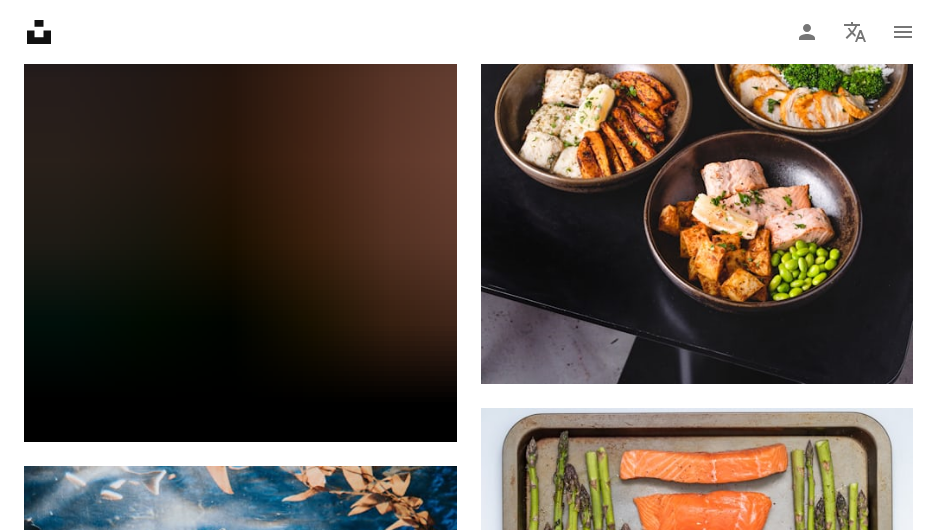 scroll, scrollTop: 3033, scrollLeft: 0, axis: vertical 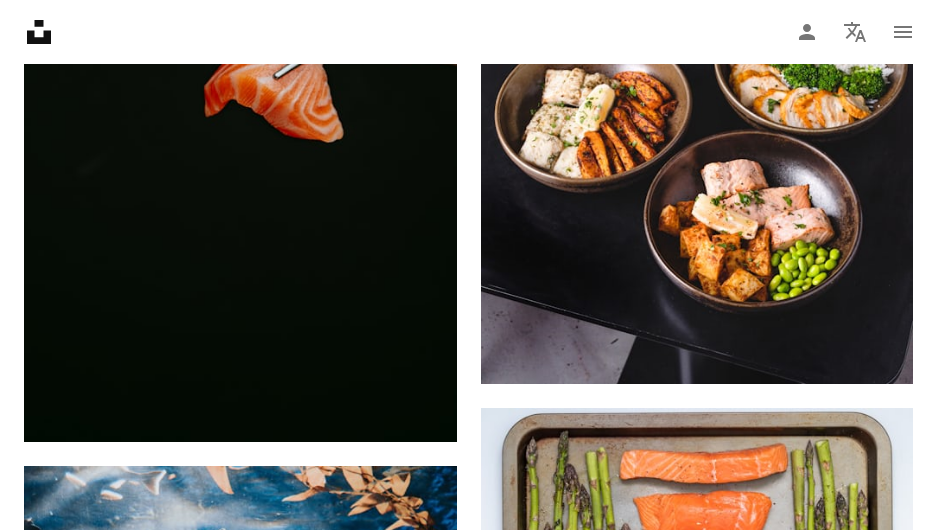 click on "Arrow pointing down" at bounding box center [417, -267] 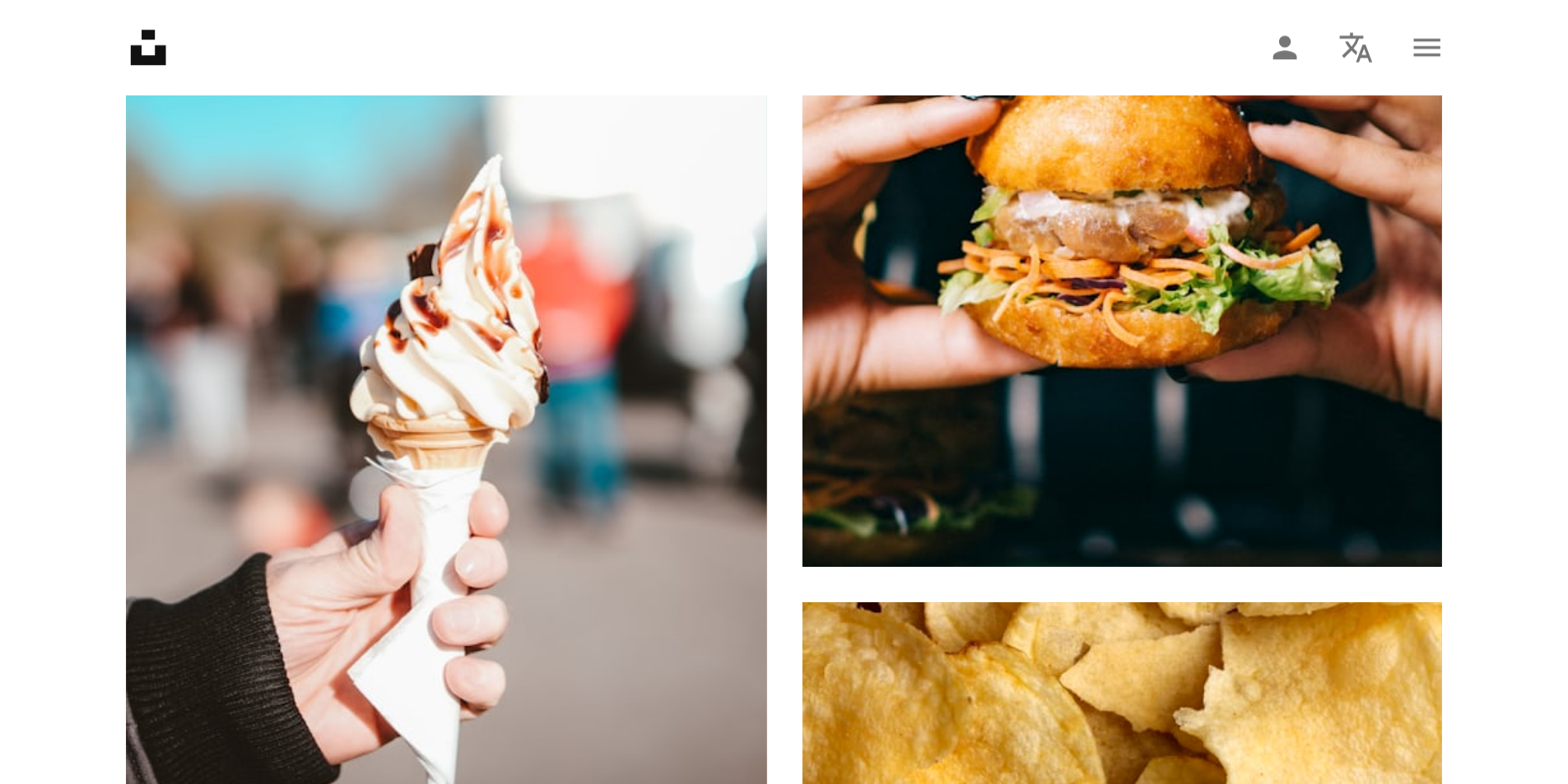 scroll, scrollTop: 0, scrollLeft: 0, axis: both 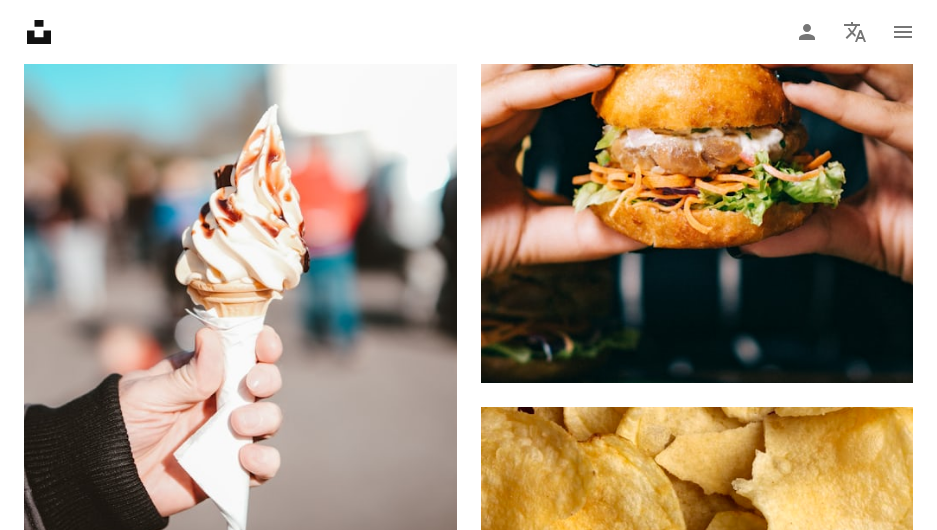 click at bounding box center (482, -3348) 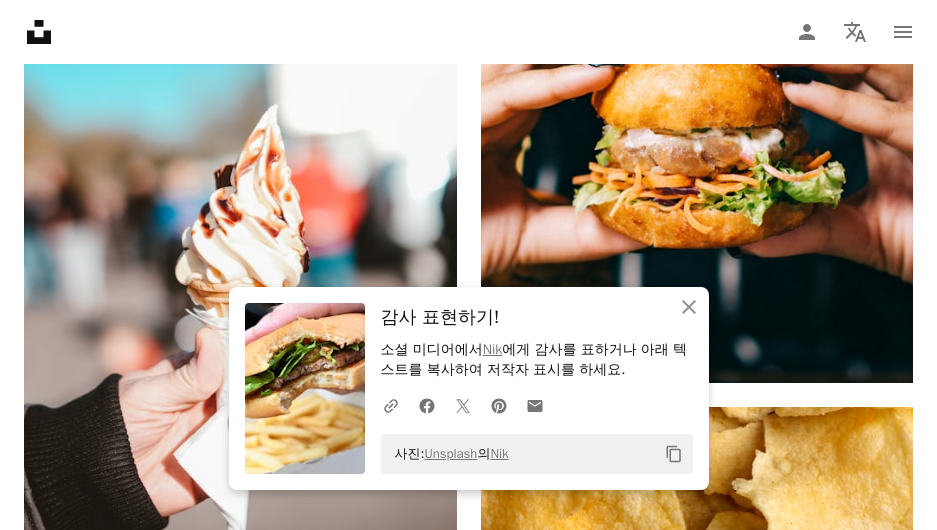click on "Unsplash logo Unsplash 홈 A photo Pen Tool A compass A stack of folders Download Person Localization icon navigation menu" at bounding box center (468, 32) 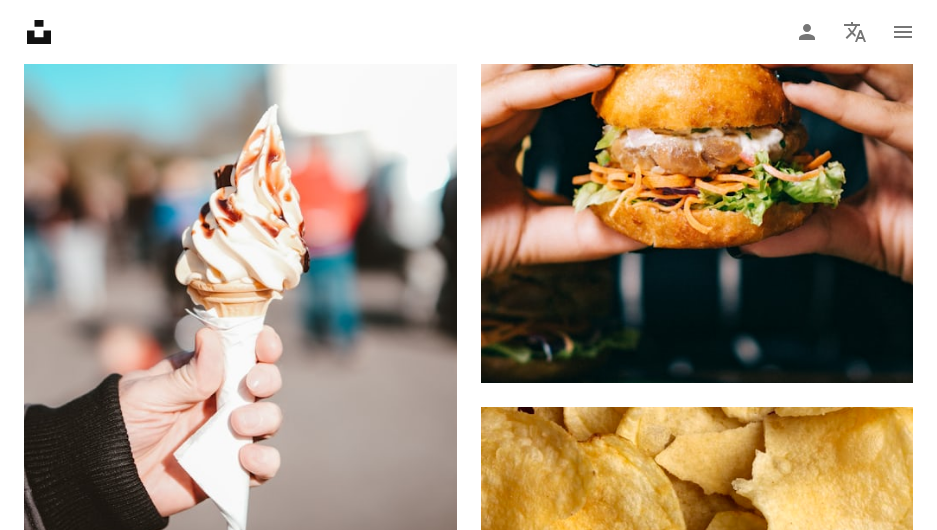 scroll, scrollTop: 5667, scrollLeft: 0, axis: vertical 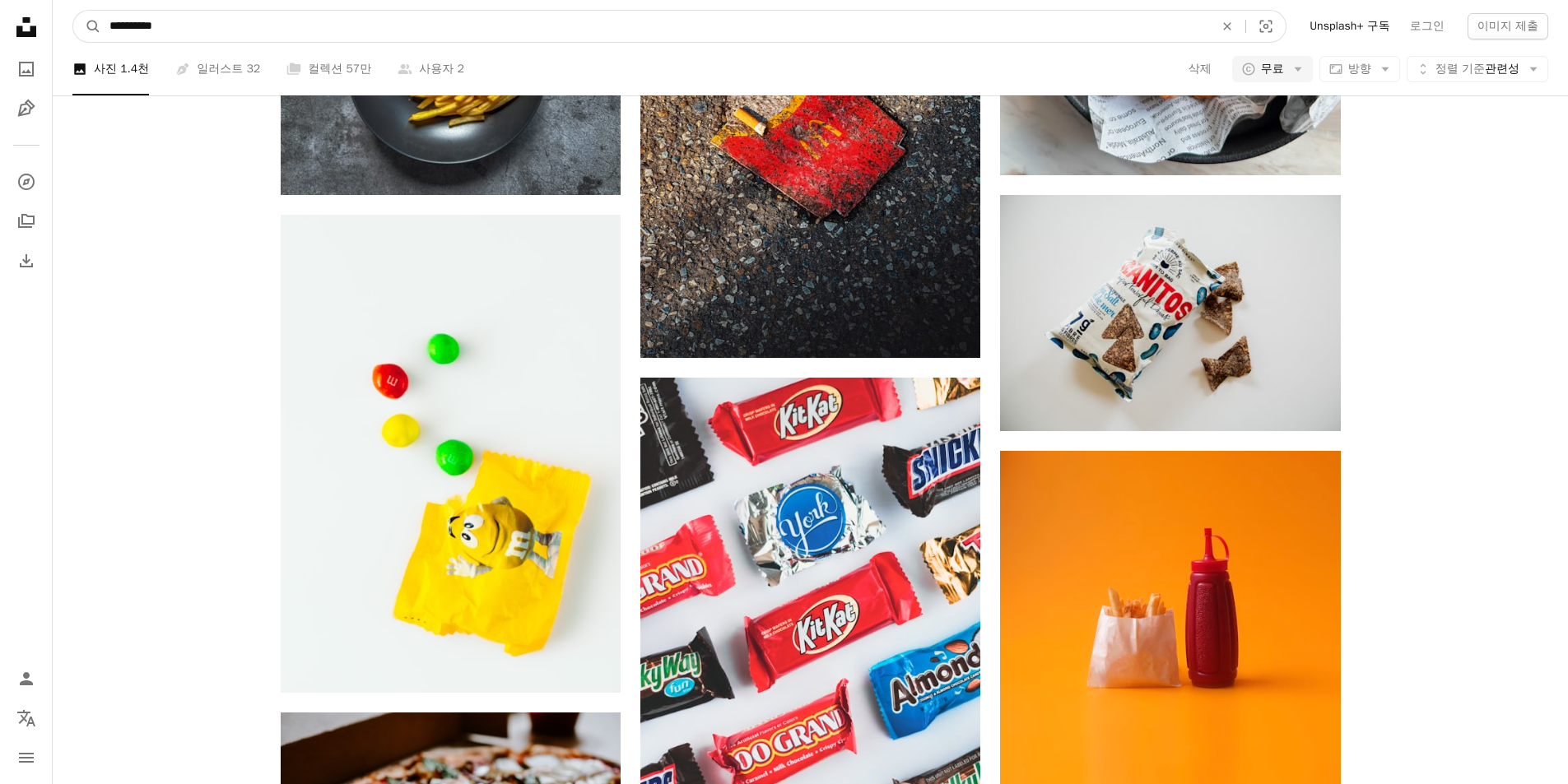 drag, startPoint x: 194, startPoint y: 40, endPoint x: 6, endPoint y: 9, distance: 190.53871 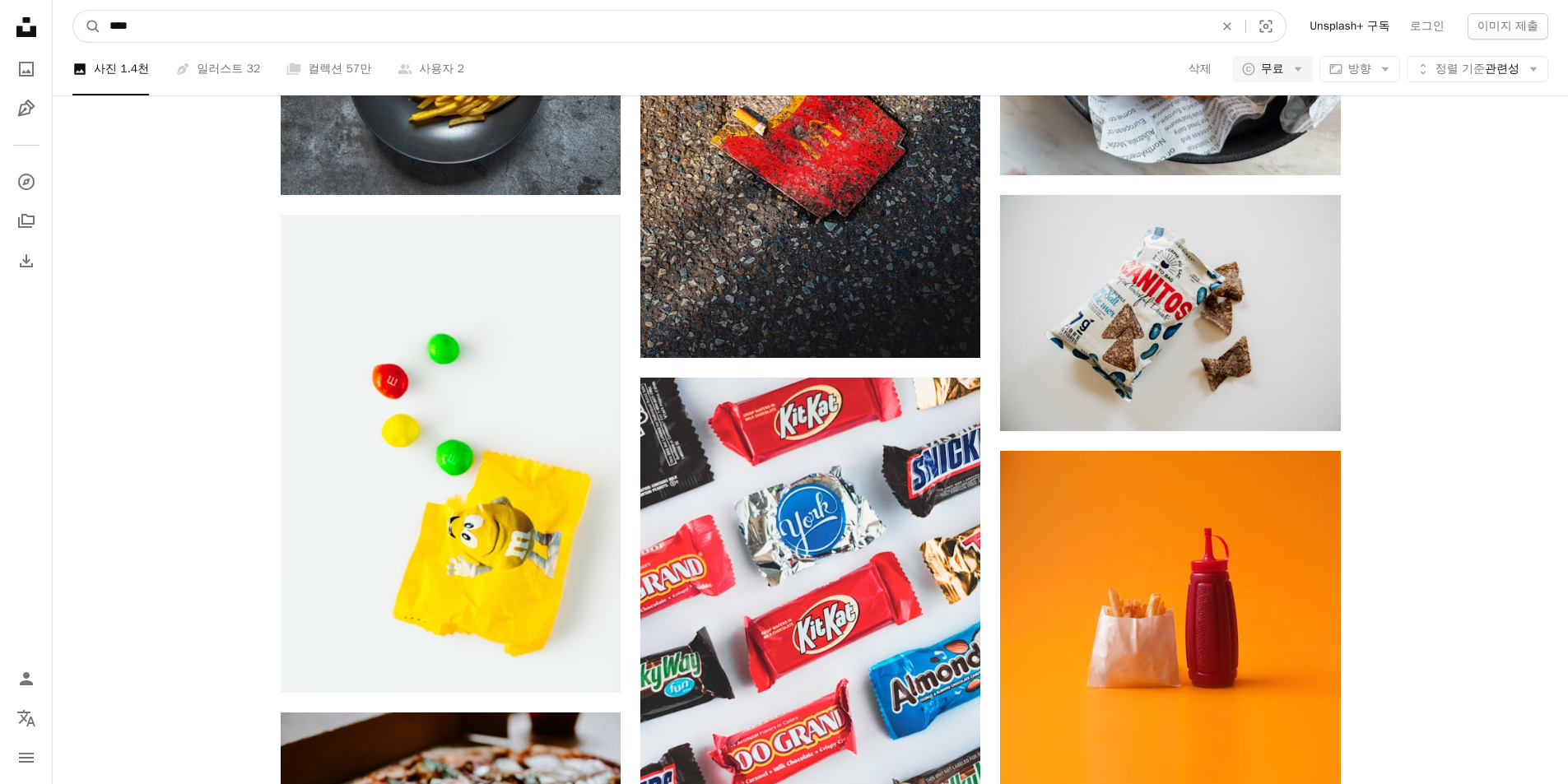 type on "****" 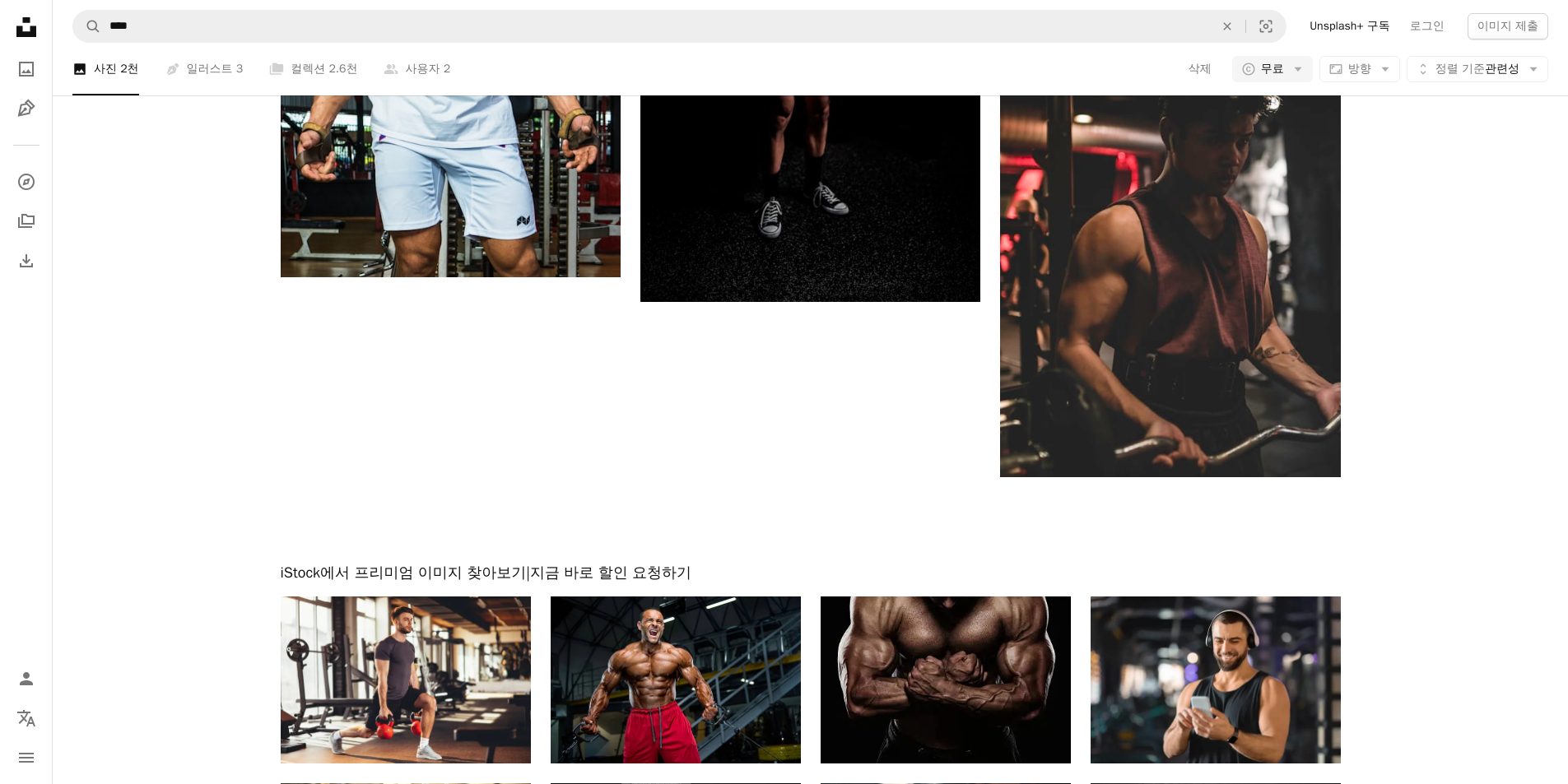 scroll, scrollTop: 3264, scrollLeft: 0, axis: vertical 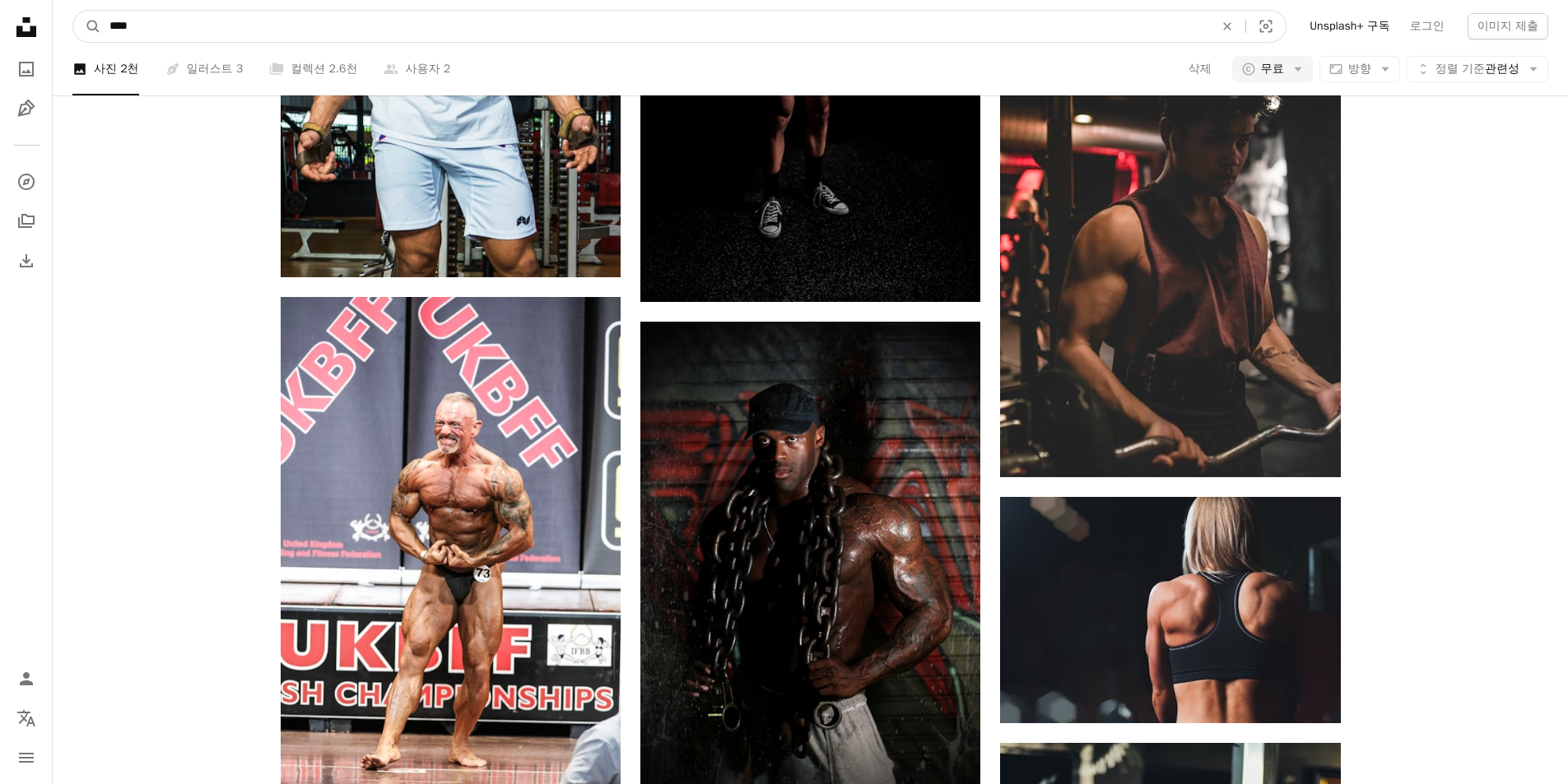 drag, startPoint x: 358, startPoint y: 41, endPoint x: 0, endPoint y: 42, distance: 358.0014 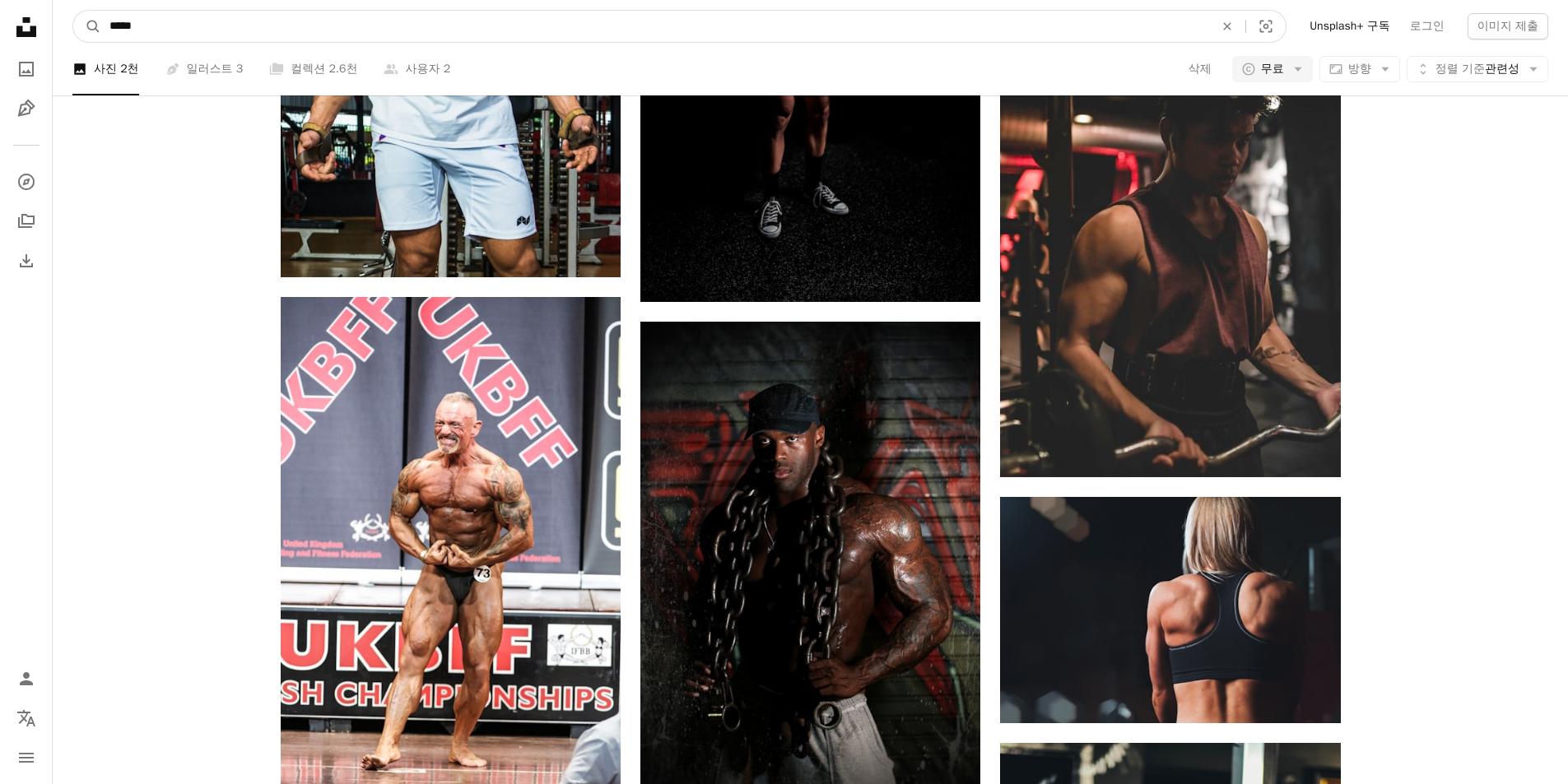 click on "A magnifying glass" at bounding box center (87, 26) 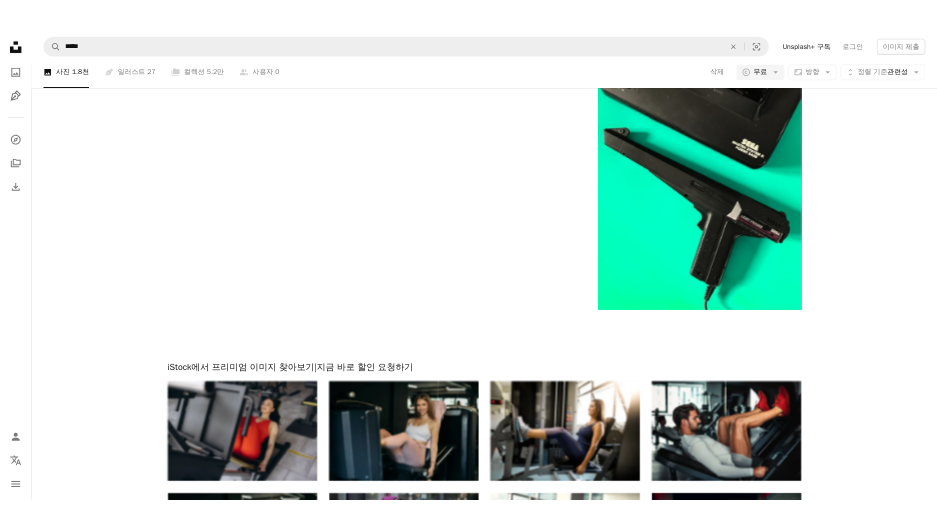 scroll, scrollTop: 933, scrollLeft: 0, axis: vertical 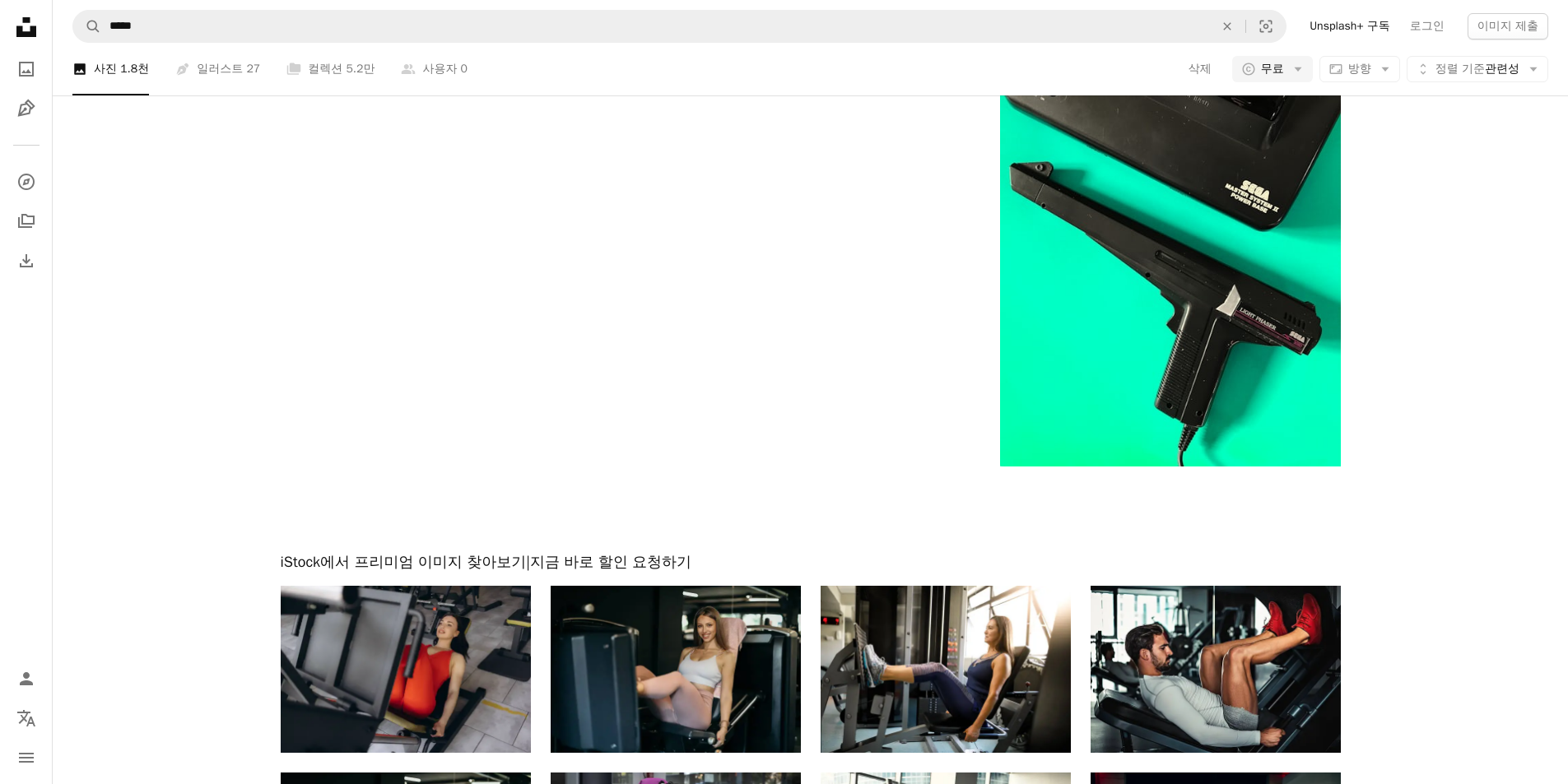 click 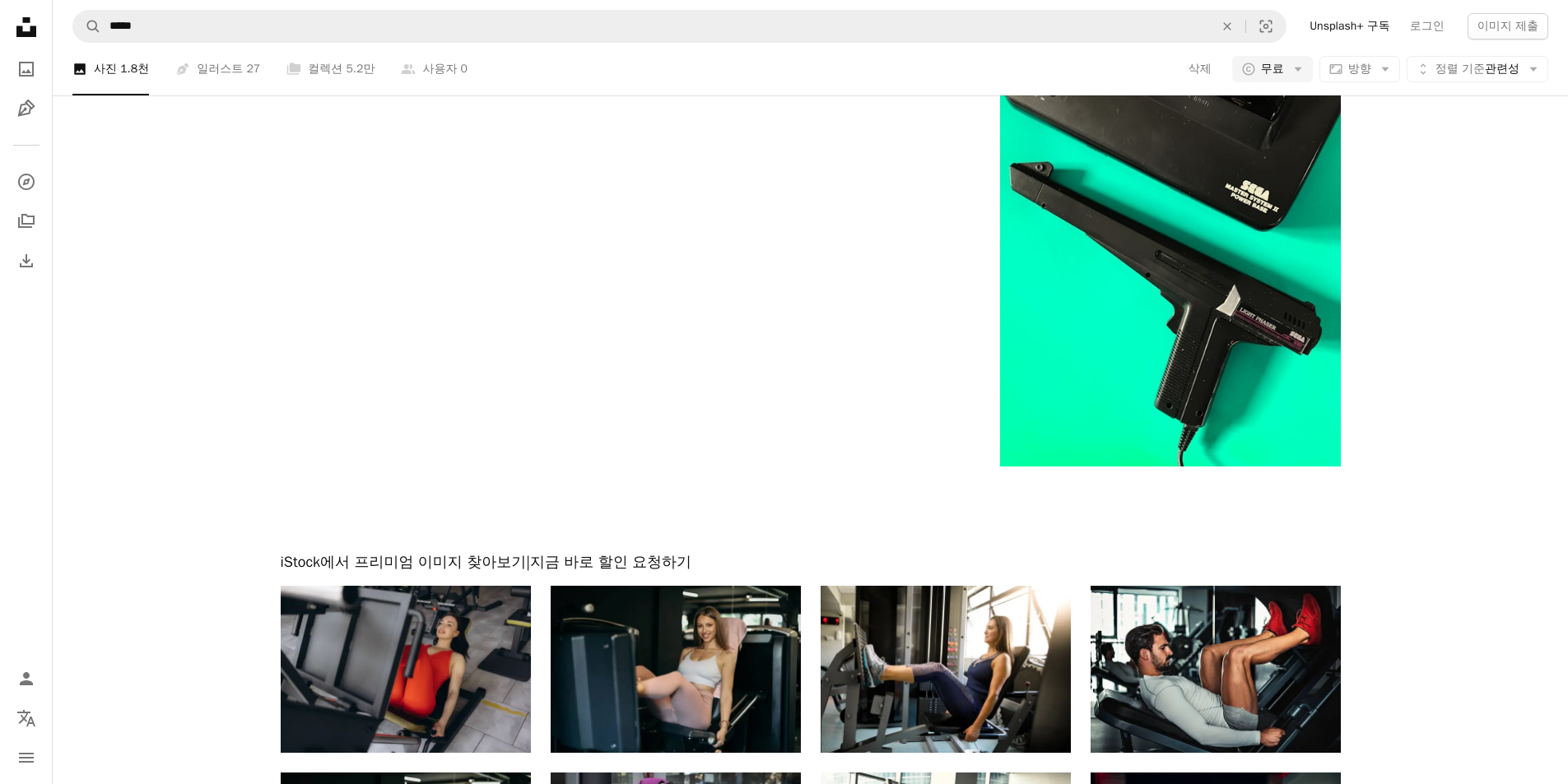 scroll, scrollTop: 192, scrollLeft: 0, axis: vertical 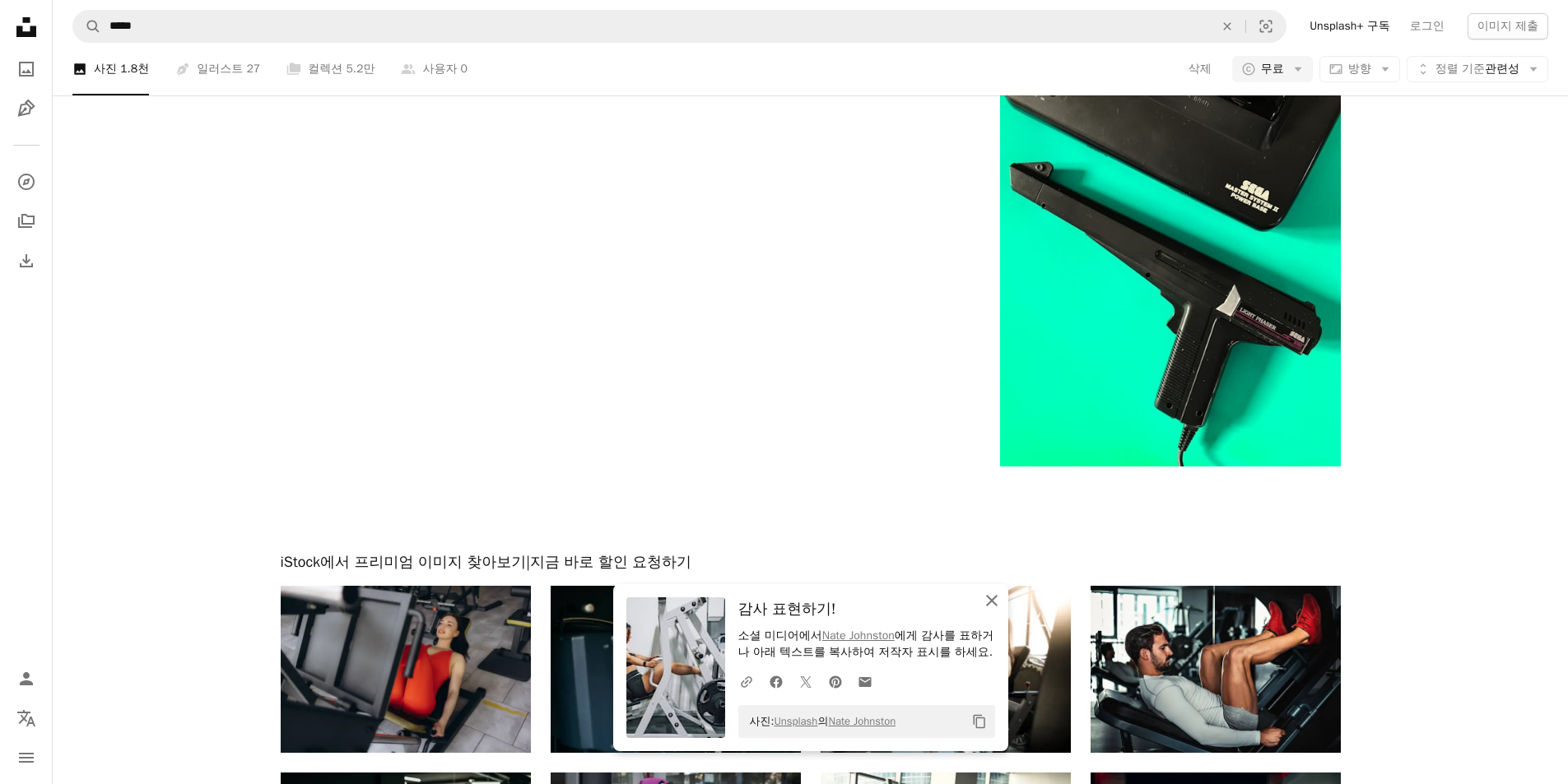 click on "An X shape" 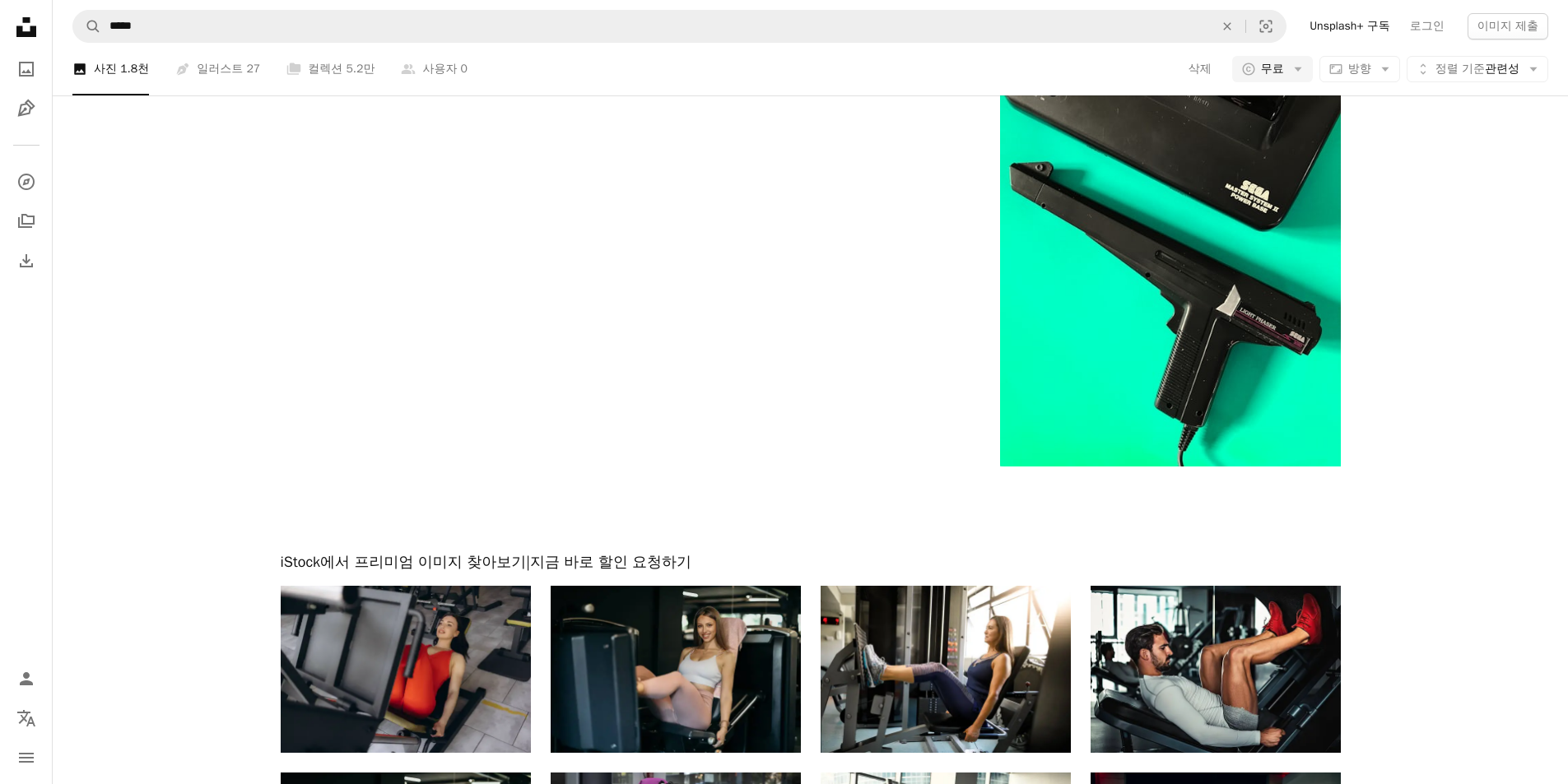click on "더 로드" at bounding box center (811, 1031) 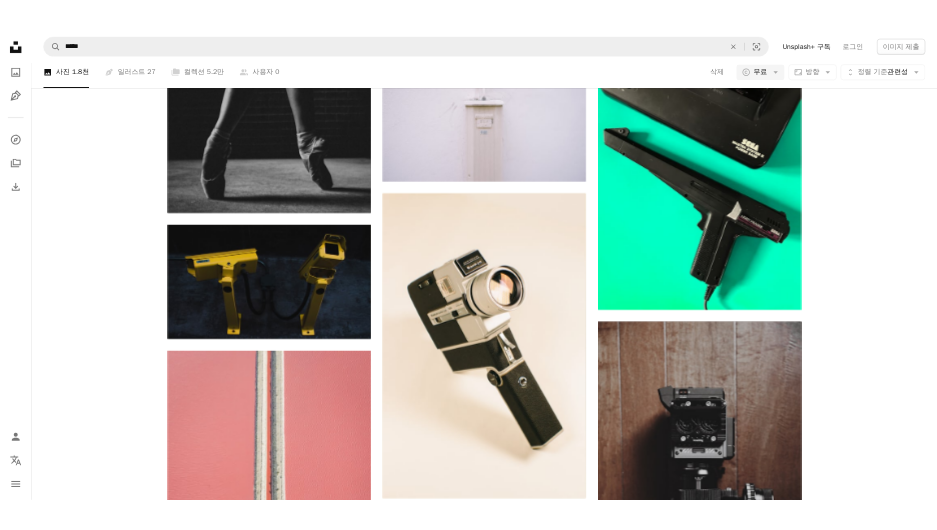 scroll, scrollTop: 398, scrollLeft: 0, axis: vertical 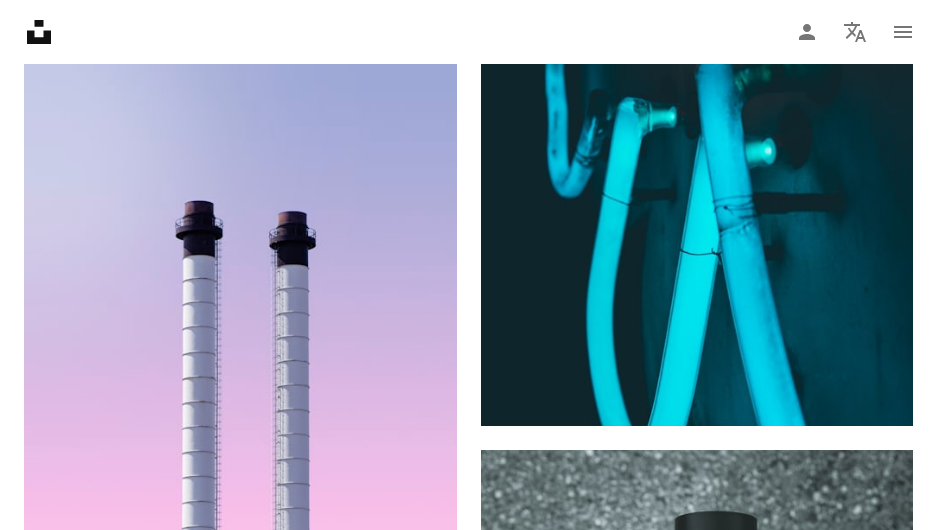 drag, startPoint x: 423, startPoint y: 410, endPoint x: 950, endPoint y: 471, distance: 530.5186 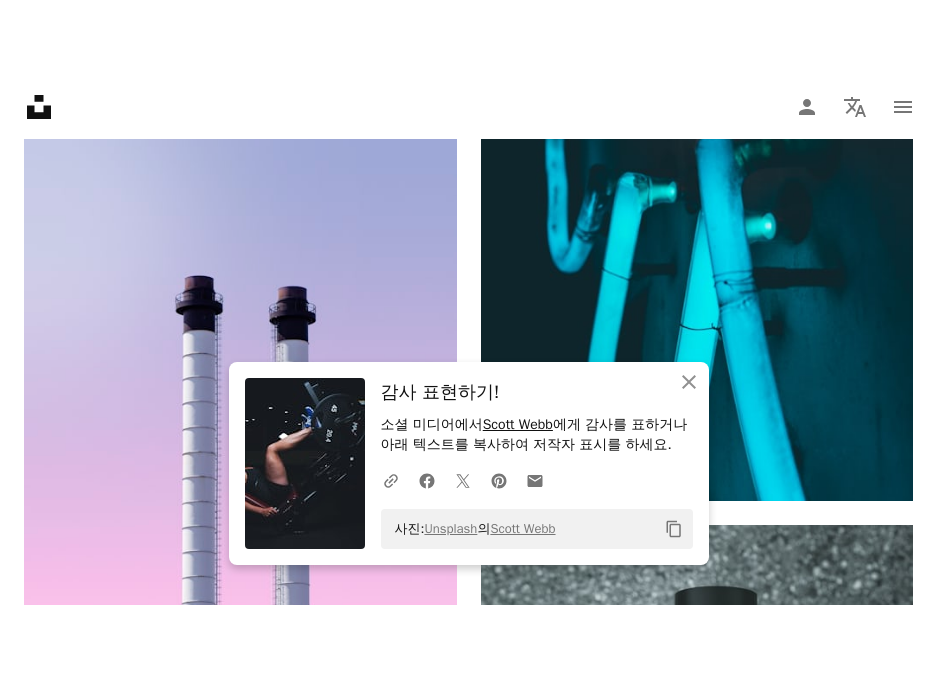 scroll, scrollTop: 0, scrollLeft: 0, axis: both 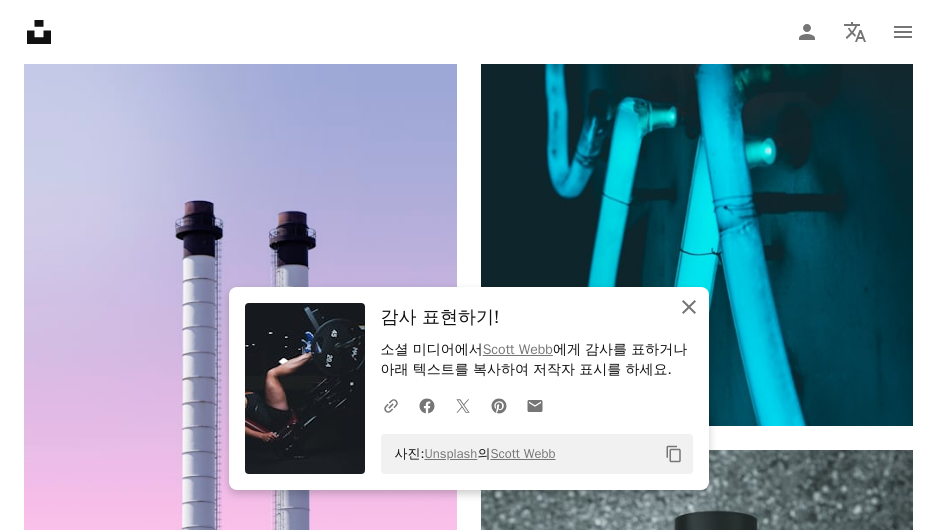 click on "An X shape" 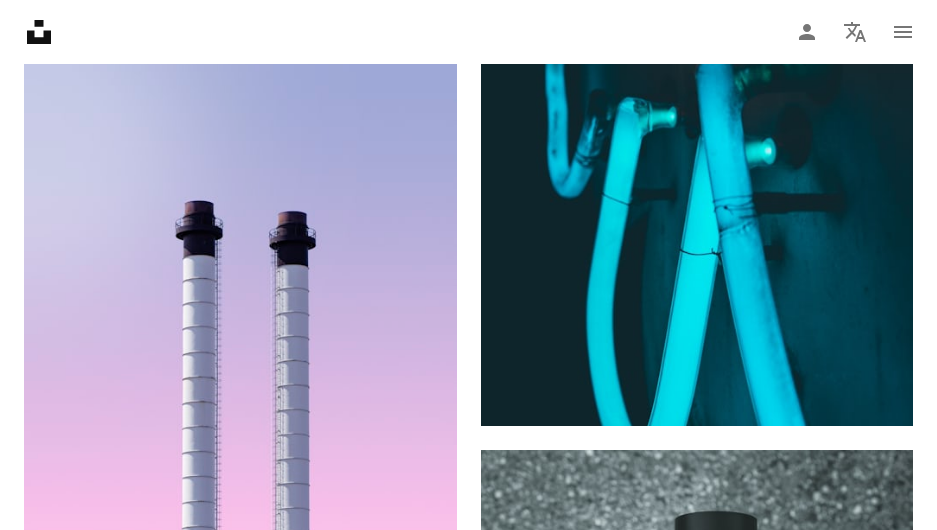 click on "더 보기  ↗ iStock에서 더 많은 자료 보기  ↗" at bounding box center [895, -3261] 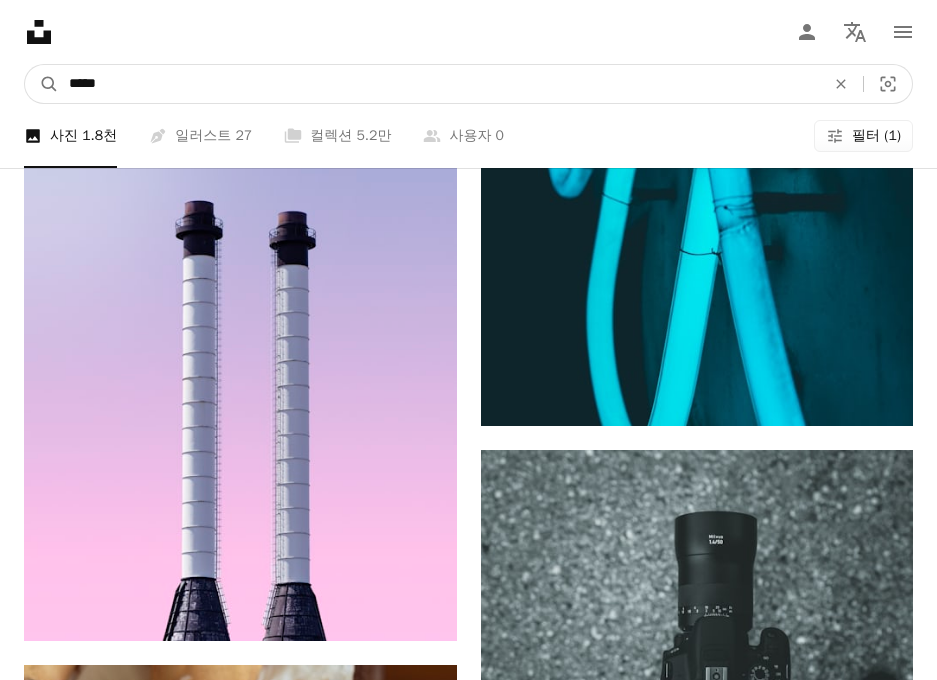 drag, startPoint x: 333, startPoint y: 31, endPoint x: -99, endPoint y: 0, distance: 433.11084 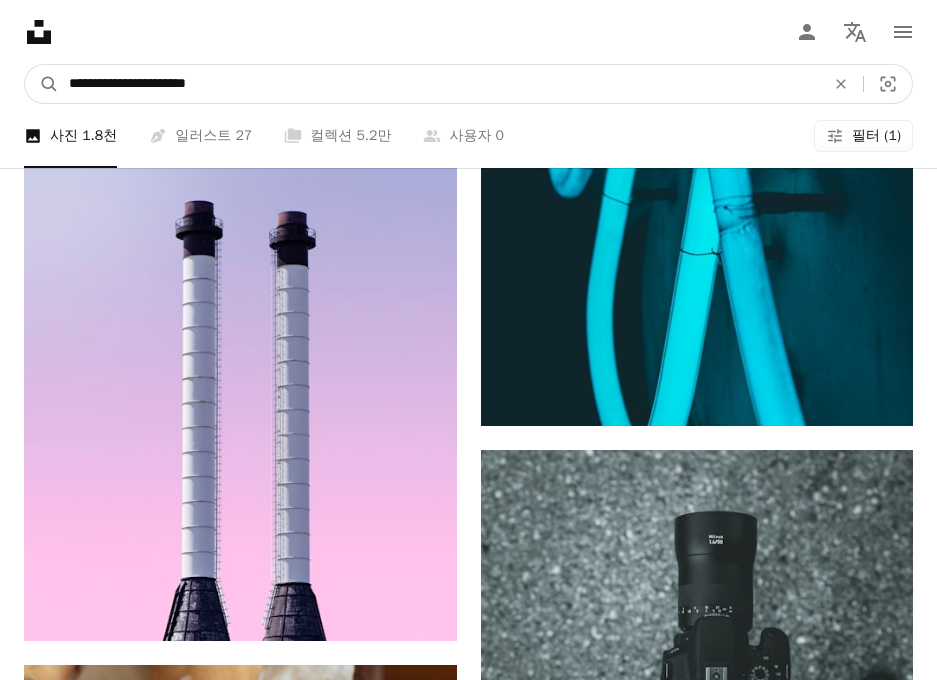 click on "A magnifying glass" at bounding box center (42, 84) 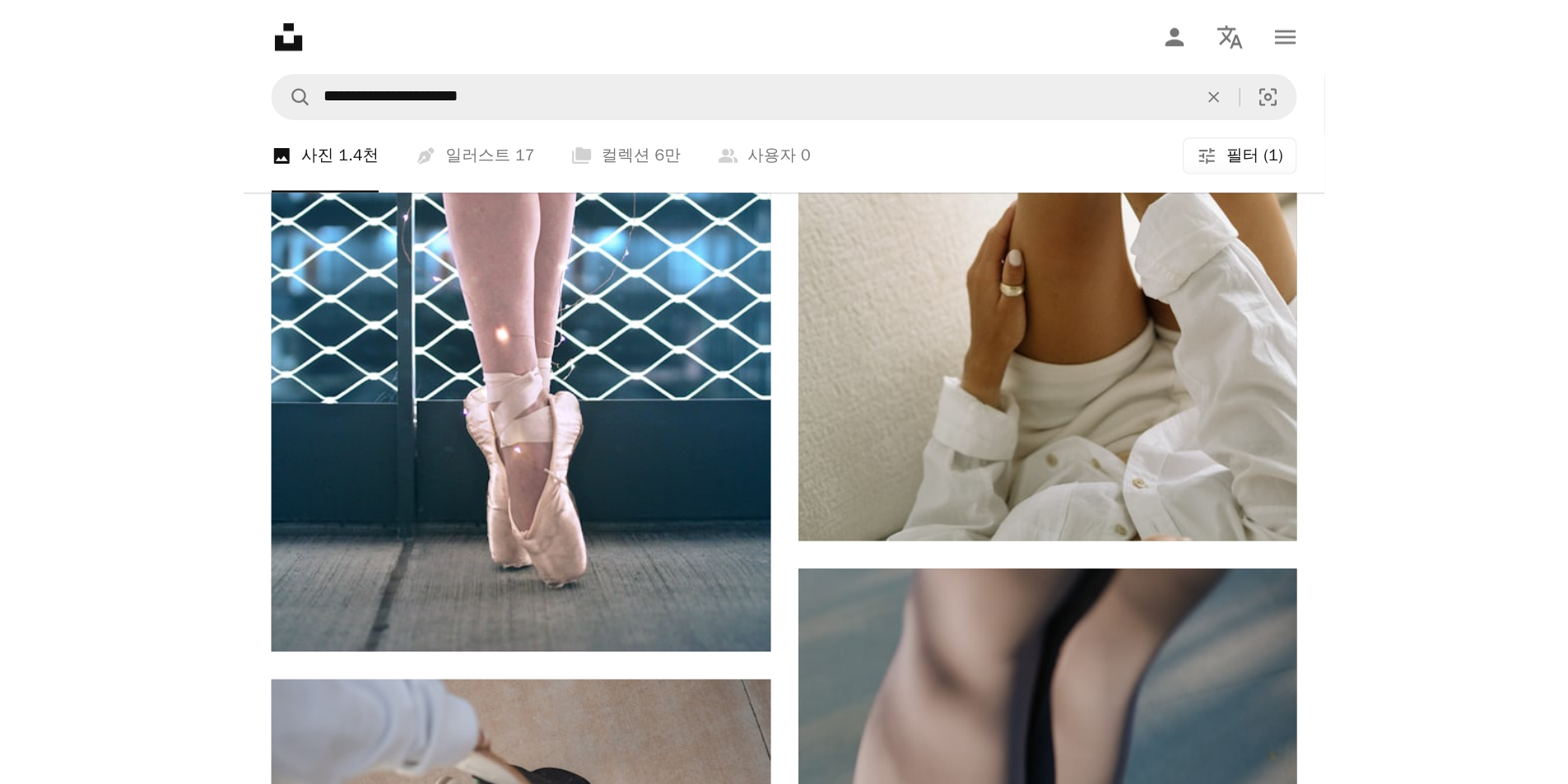 scroll, scrollTop: 0, scrollLeft: 0, axis: both 